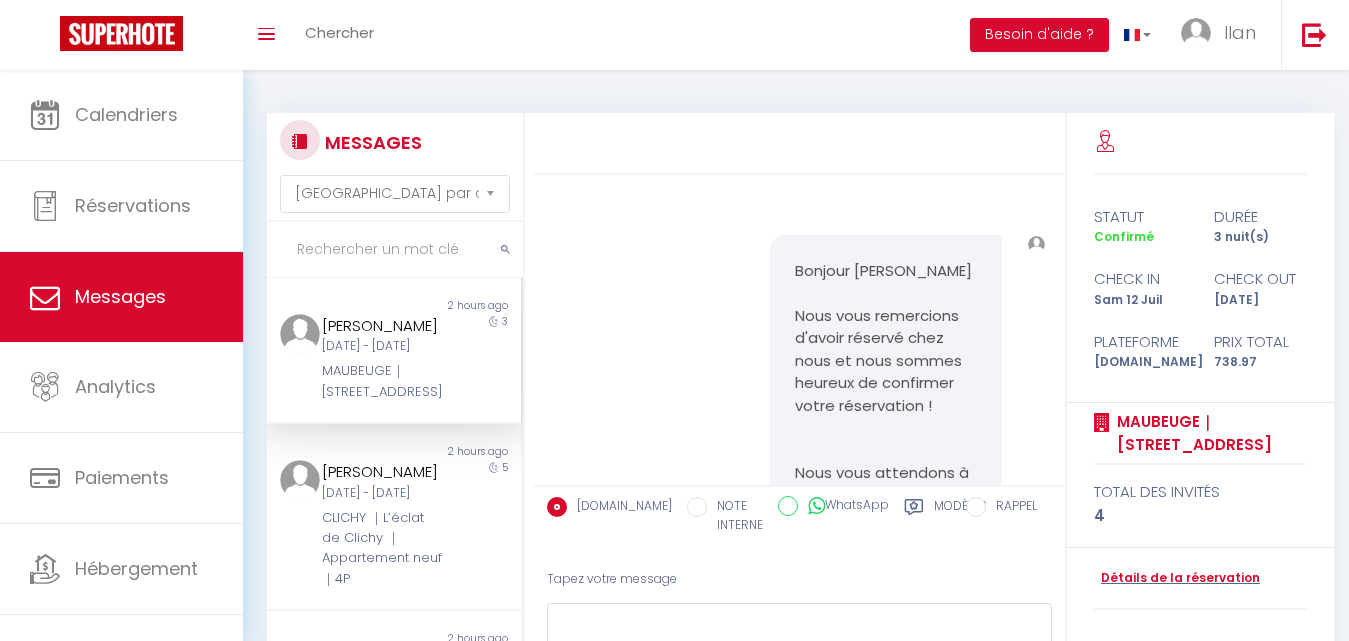 select on "message" 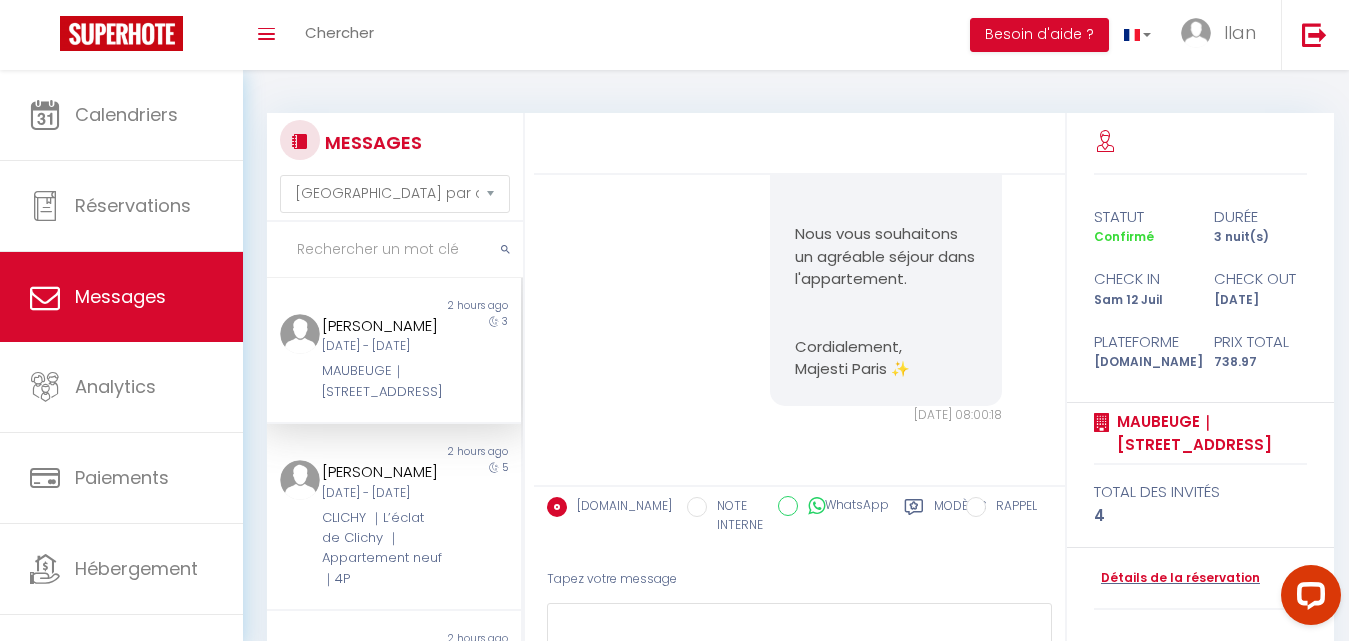scroll, scrollTop: 0, scrollLeft: 0, axis: both 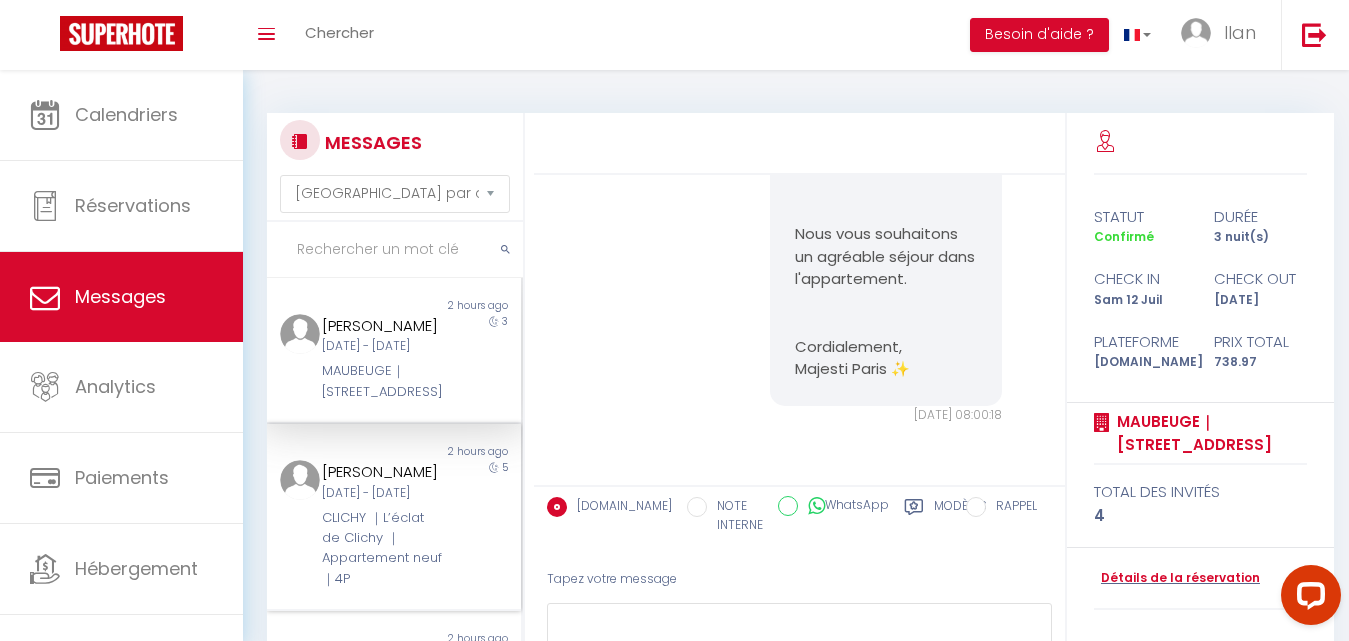 click on "[PERSON_NAME]" at bounding box center (383, 472) 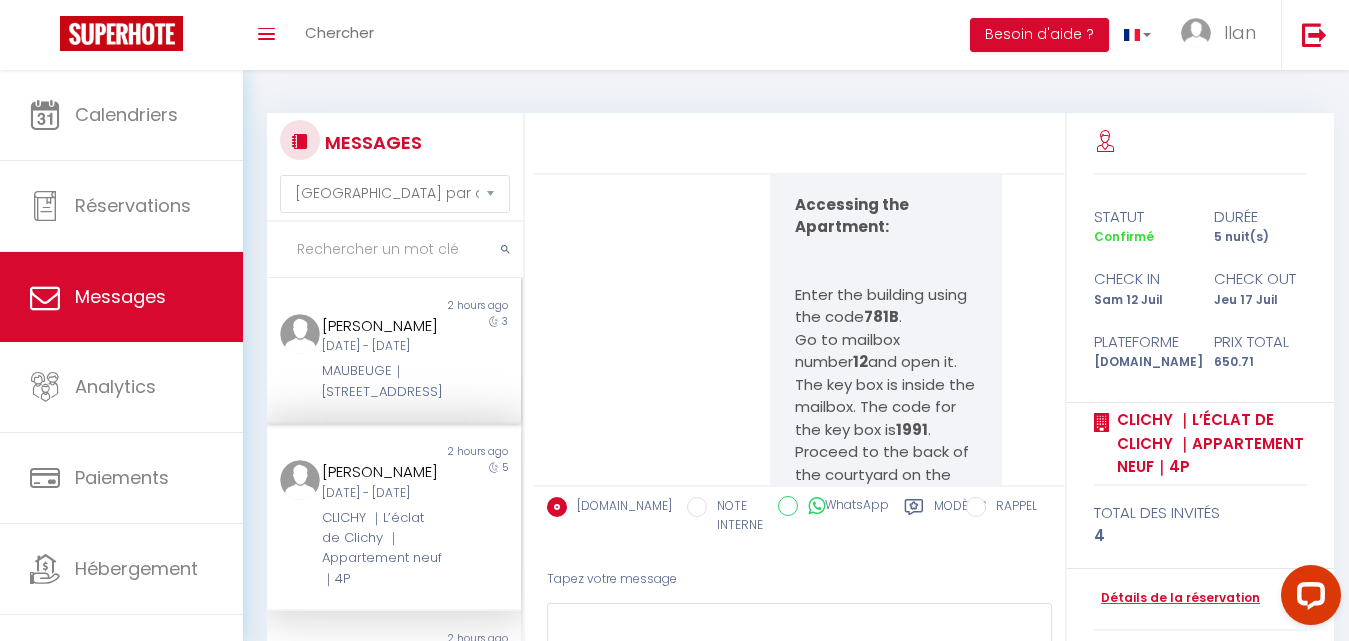scroll, scrollTop: 6366, scrollLeft: 0, axis: vertical 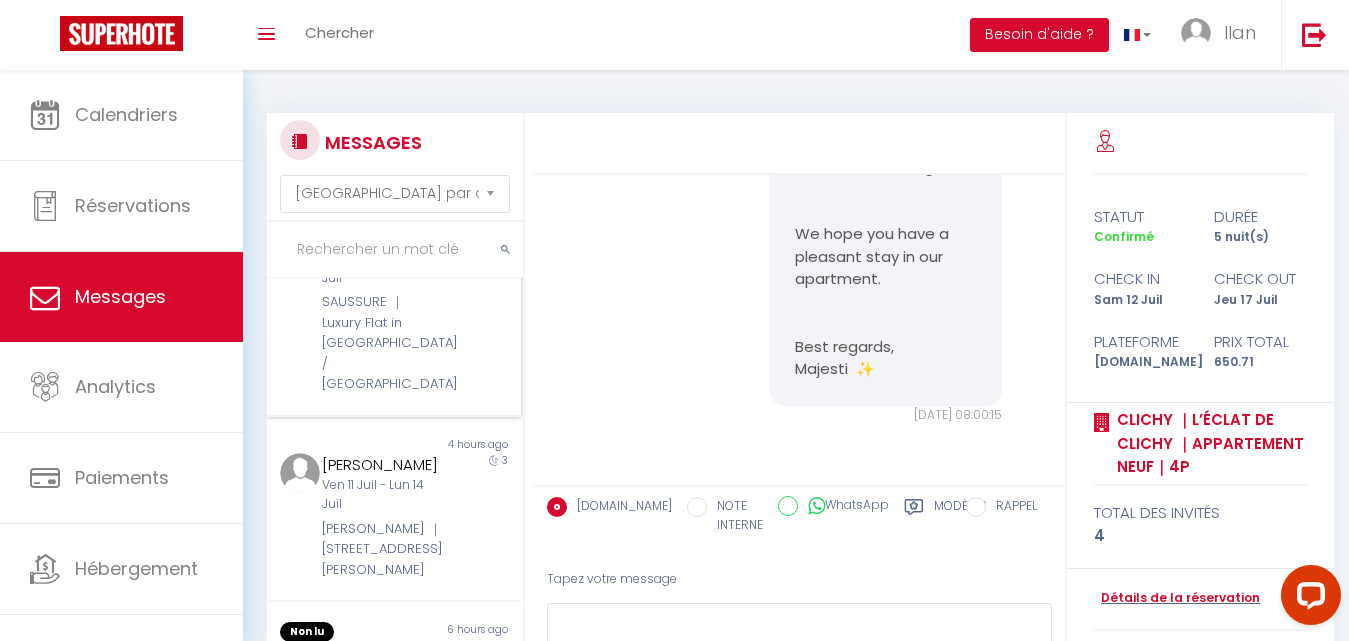 click on "SAUSSURE ｜ Luxury Flat in [GEOGRAPHIC_DATA] / [GEOGRAPHIC_DATA]" at bounding box center (383, 343) 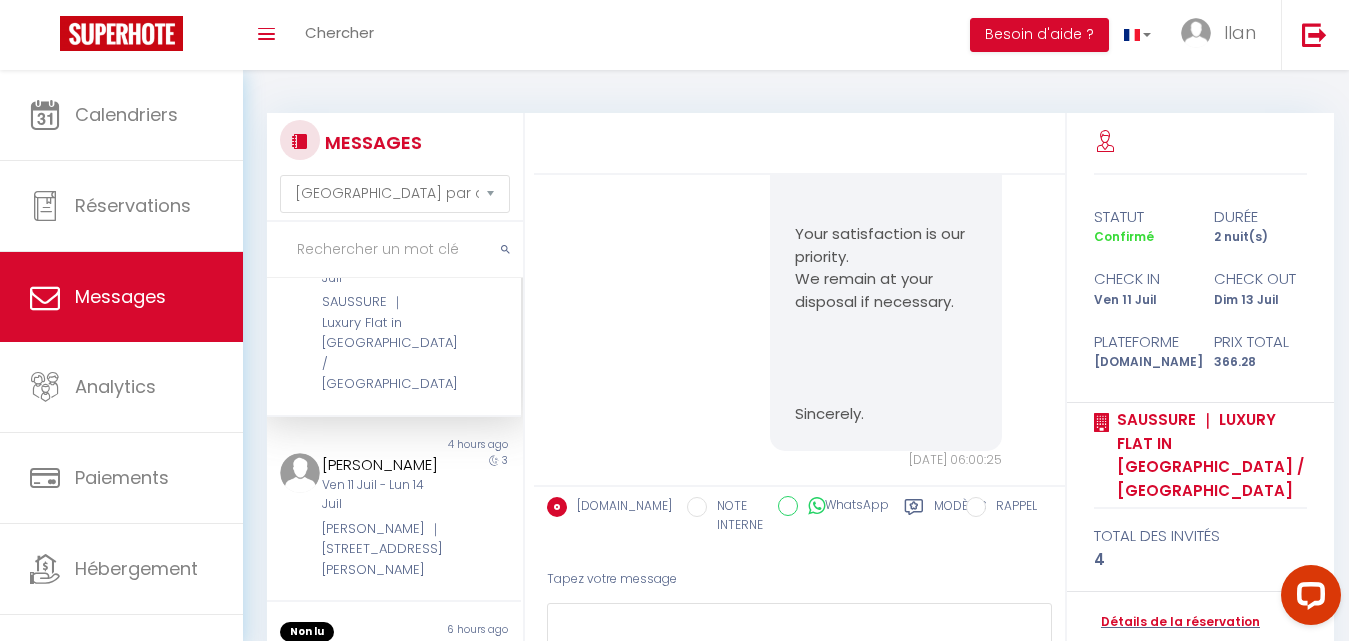 scroll, scrollTop: 6591, scrollLeft: 0, axis: vertical 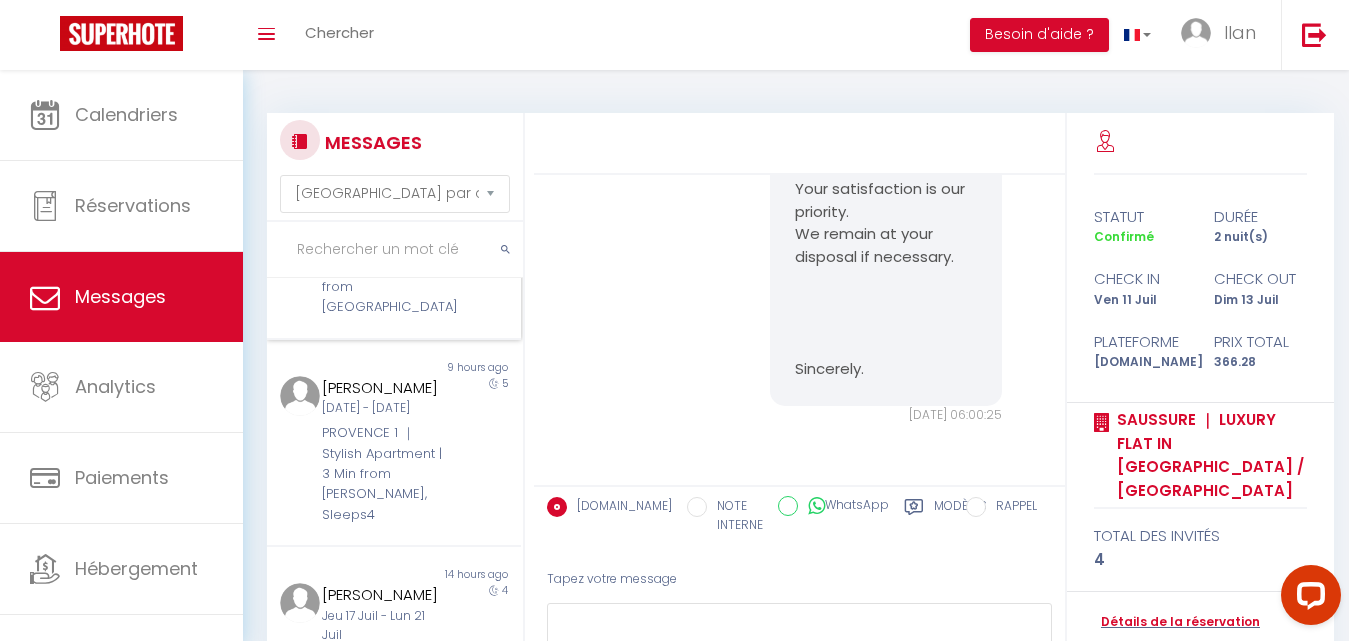 click on "• L'[PERSON_NAME] | 1BR | WD | 10 min from [GEOGRAPHIC_DATA]" at bounding box center (383, 277) 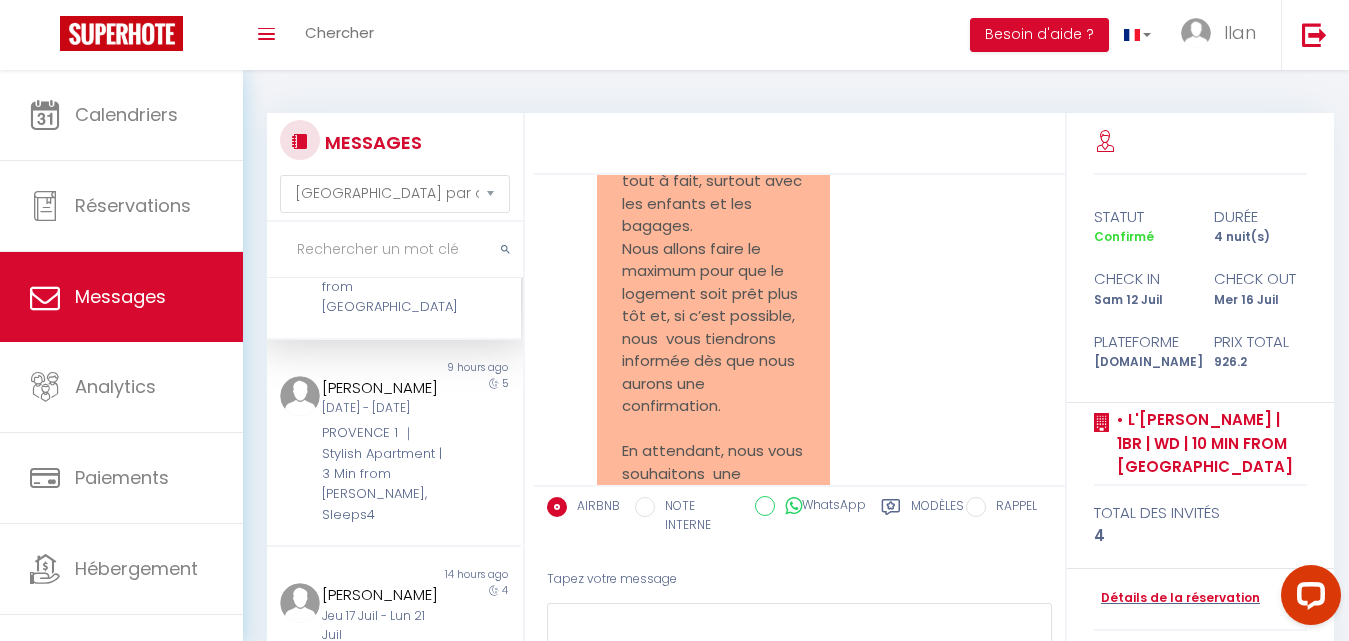 scroll, scrollTop: 8131, scrollLeft: 0, axis: vertical 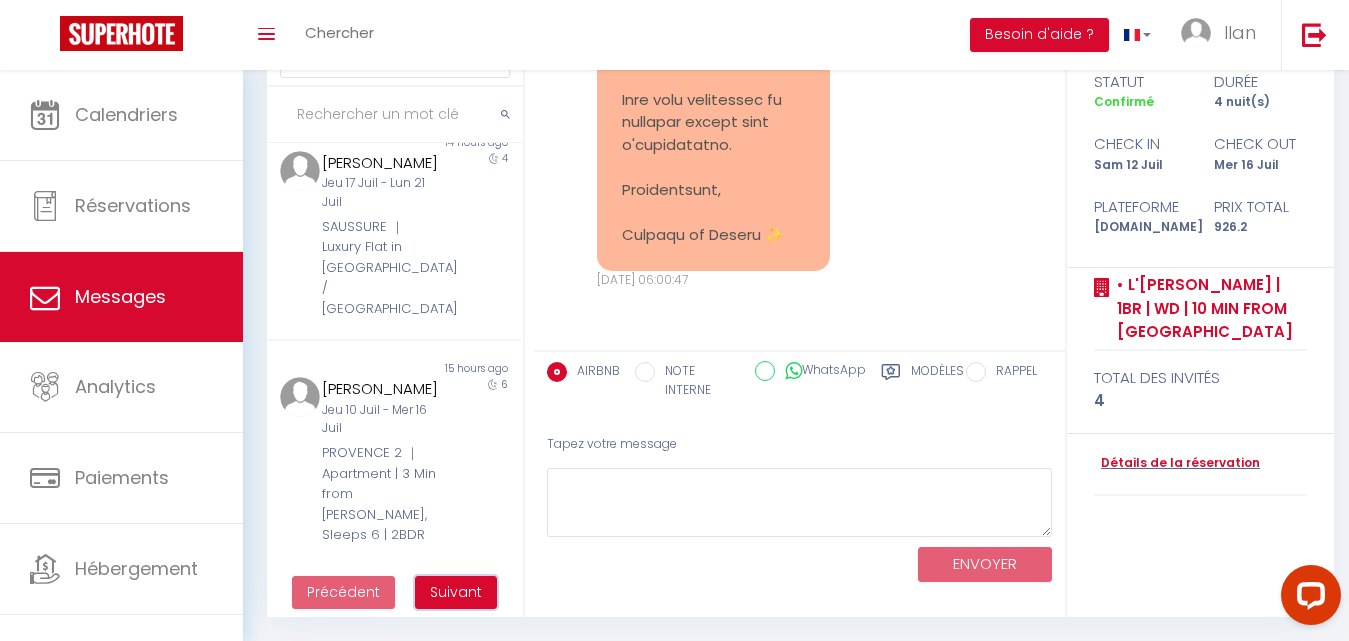click on "Suivant" at bounding box center [456, 592] 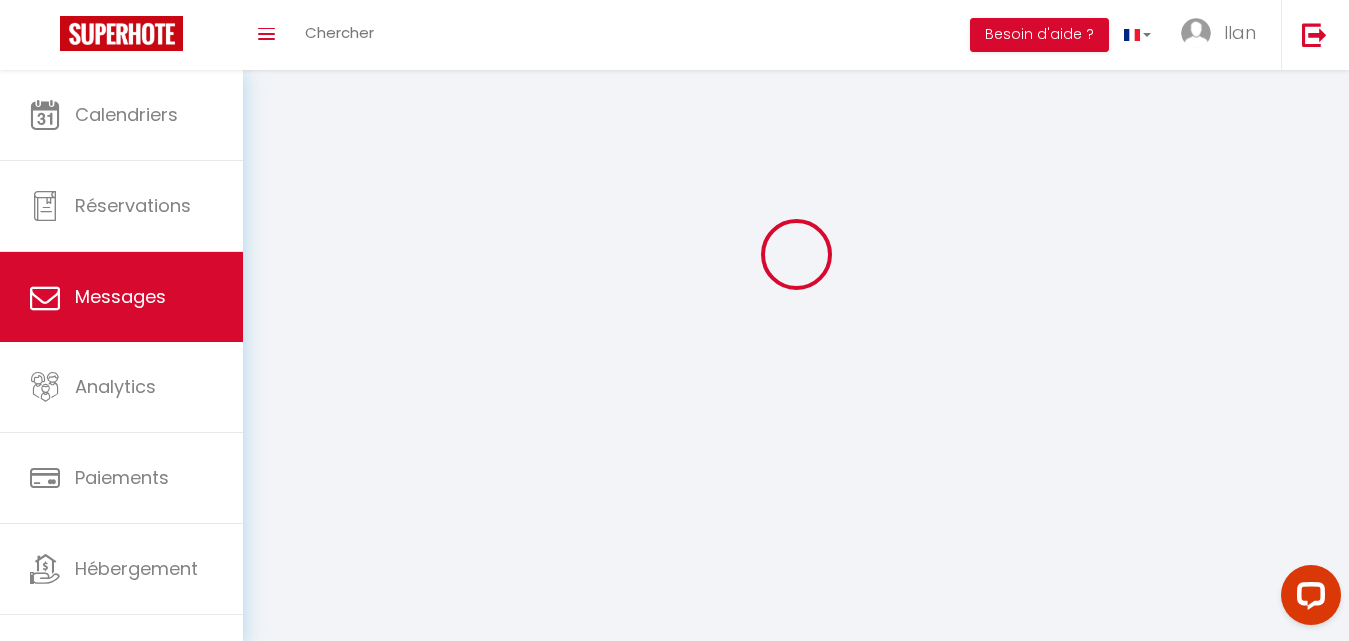 scroll, scrollTop: 70, scrollLeft: 0, axis: vertical 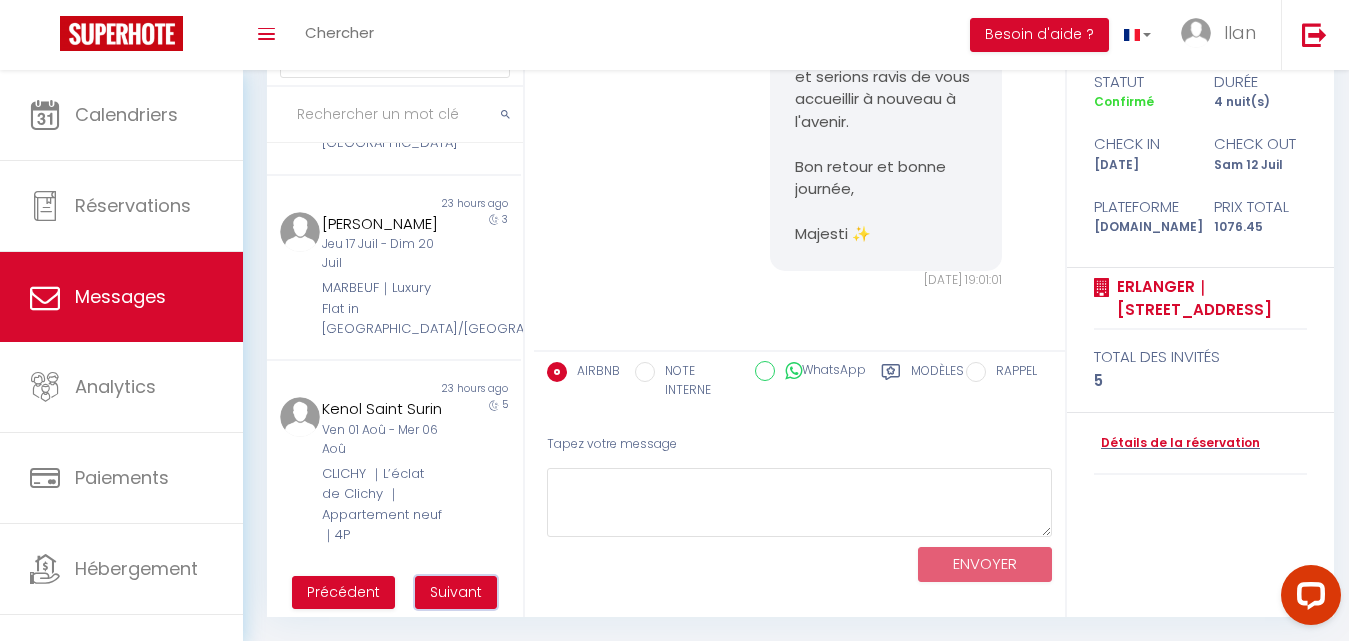 click on "Suivant" at bounding box center [456, 592] 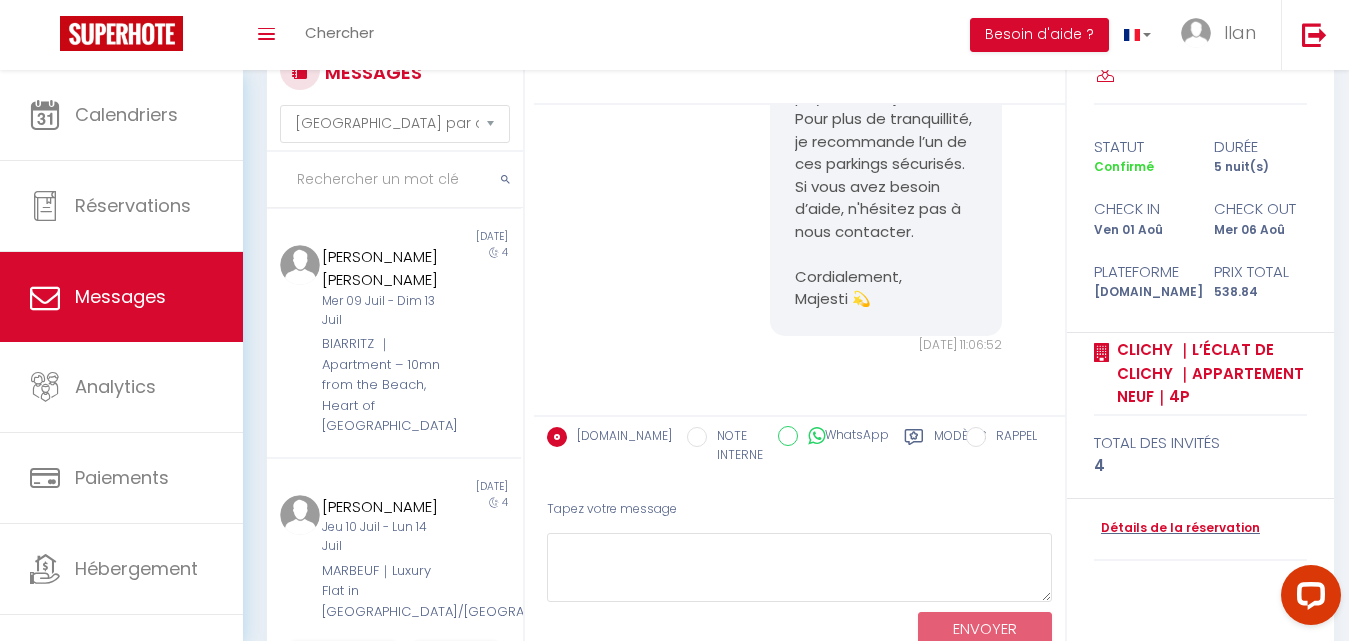 scroll, scrollTop: 2764, scrollLeft: 0, axis: vertical 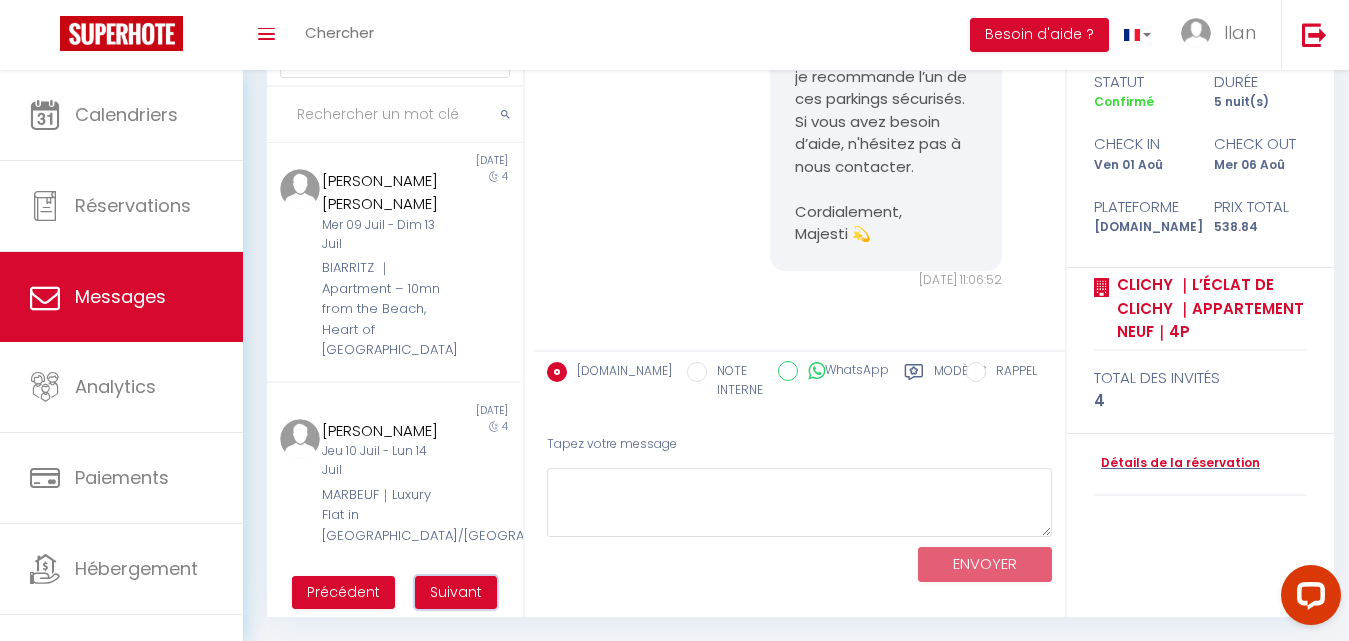 click on "Suivant" at bounding box center [456, 592] 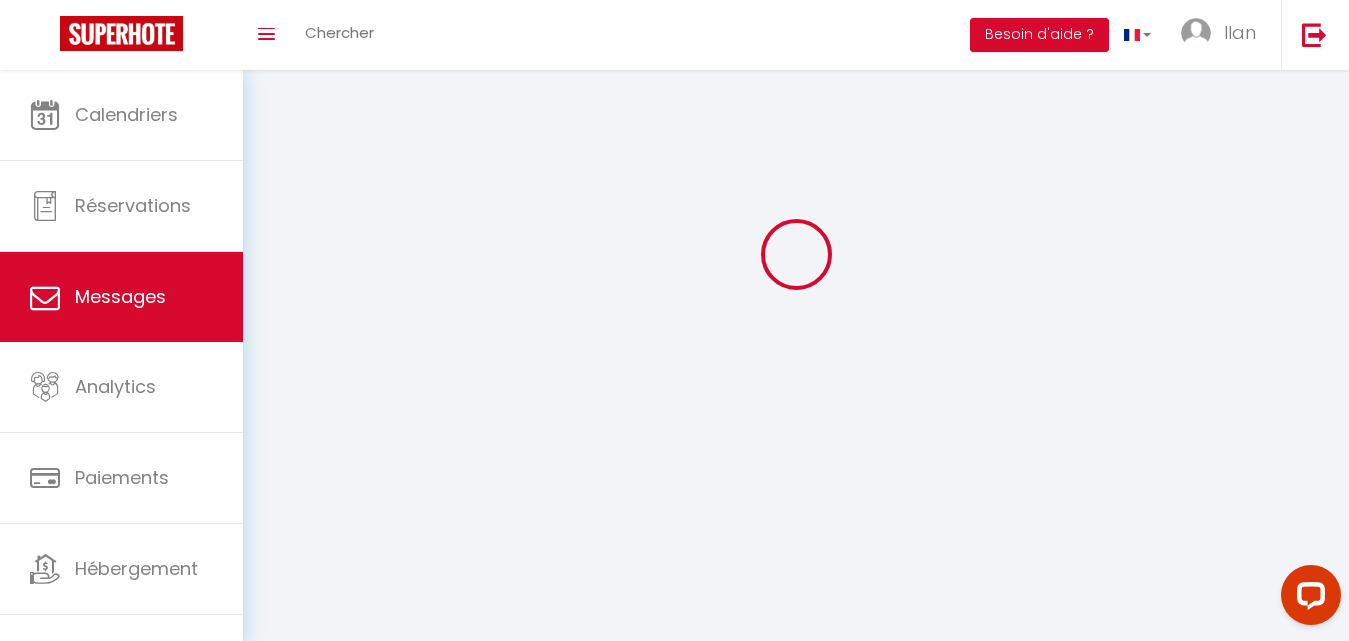 scroll, scrollTop: 70, scrollLeft: 0, axis: vertical 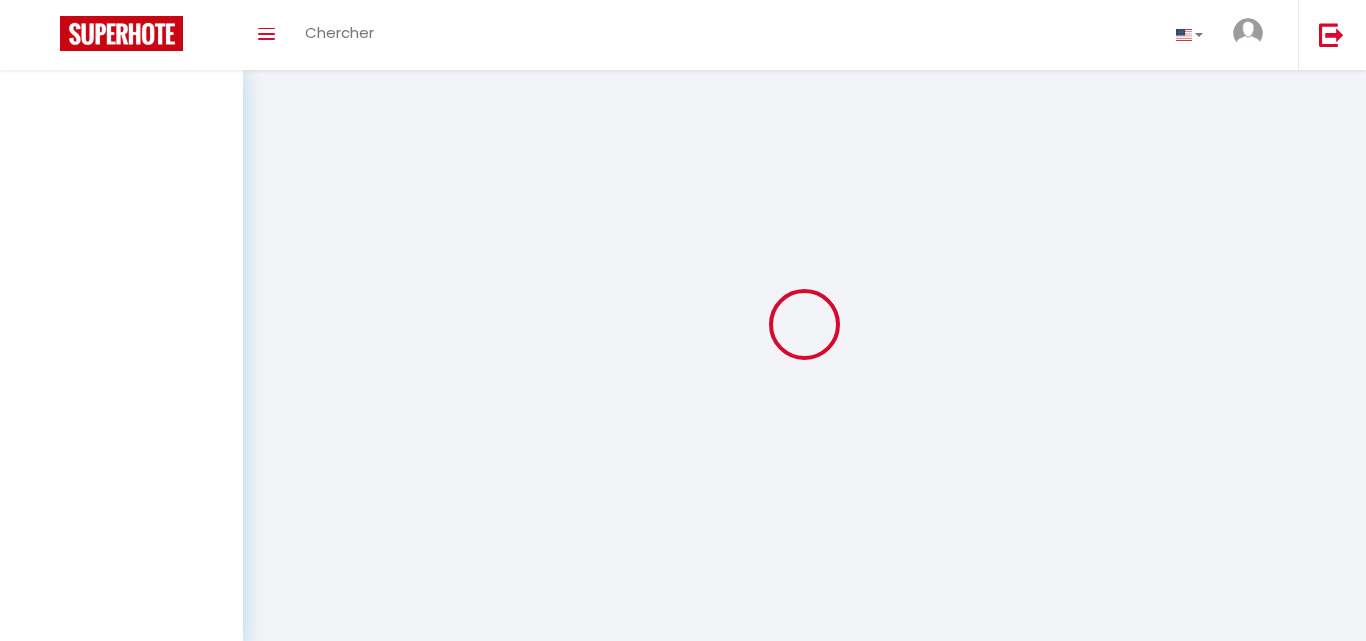 select on "message" 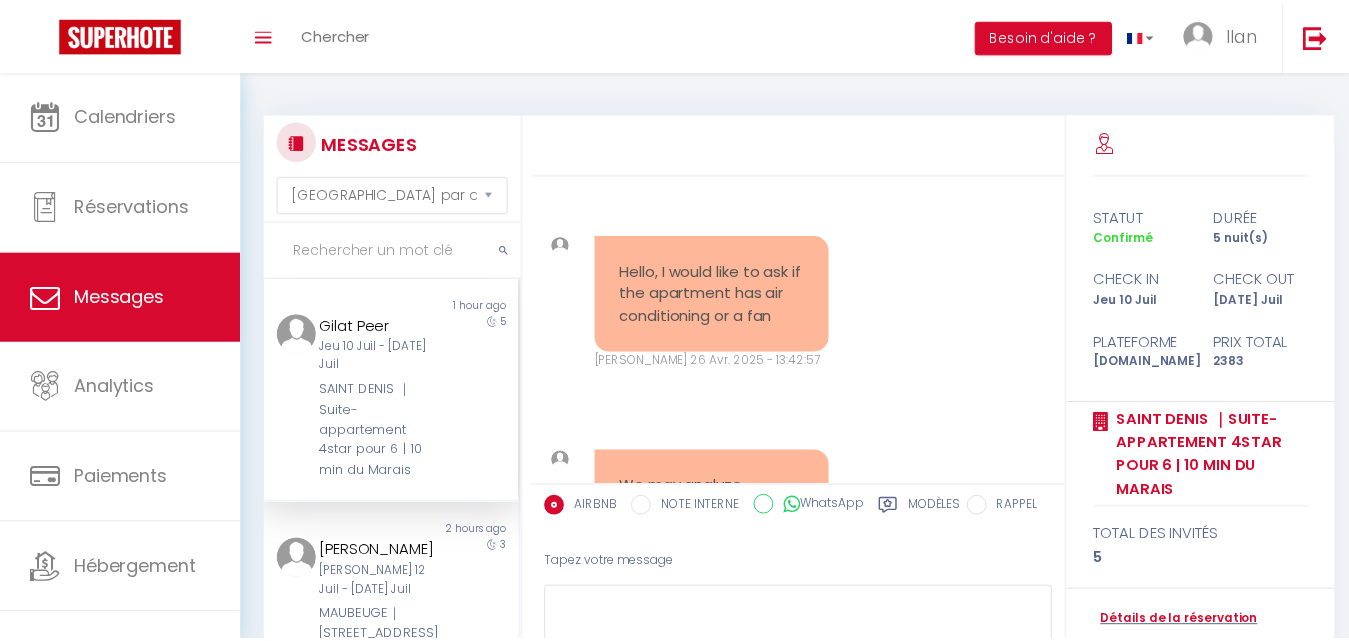 scroll, scrollTop: 70, scrollLeft: 0, axis: vertical 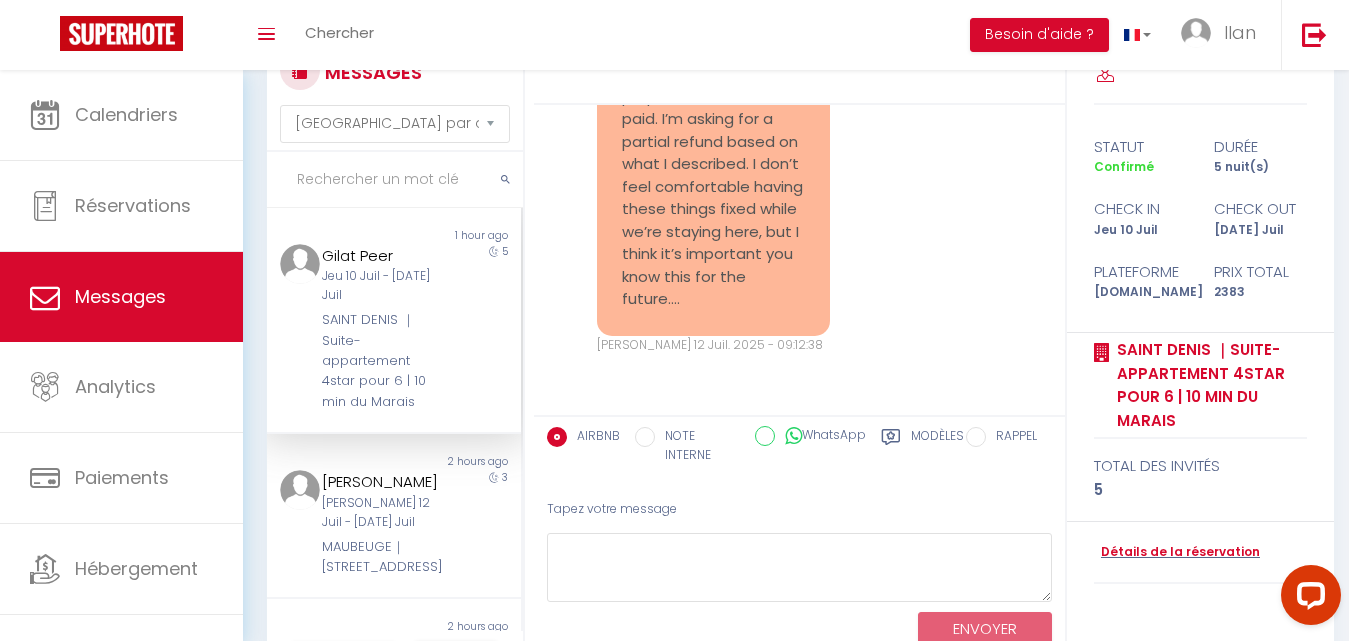 click on "Hello, I would like to ask if the apartment has air conditioning or a fan
Sam 26 Avr. 2025 - 13:42:57     Note Sms     Hello, I would like to ask if the apartment has air conditioning or a fan
Sam 26 Avr. 2025 - 13:42:57 We may analyze messages for safety, support, product enhancement, or other purposes.   Sam 26 Avr. 2025 - 13:42:57     Note Sms     We may analyze messages for safety, support, product enhancement, or other purposes.   Sam 26 Avr. 2025 - 13:42:57 Pre-approval sent · 5 guests, Jul 10 – 15   Sam 26 Avr. 2025 - 14:06:18     Note Sms     Pre-approval sent · 5 guests, Jul 10 – 15   Sam 26 Avr. 2025 - 14:06:18 Shalom Gilat, some fans are available in the flat for your convenience in case it would be too hot. Looking forward to host you in Paris.
Toda raba
Yoann   Sam 26 Avr. 2025 - 14:06:24     Note Sms     Shalom Gilat, some fans are available in the flat for your convenience in case it would be too hot. Looking forward to host you in Paris.
Toda raba
Yoann         Note Sms" at bounding box center [800, 363] 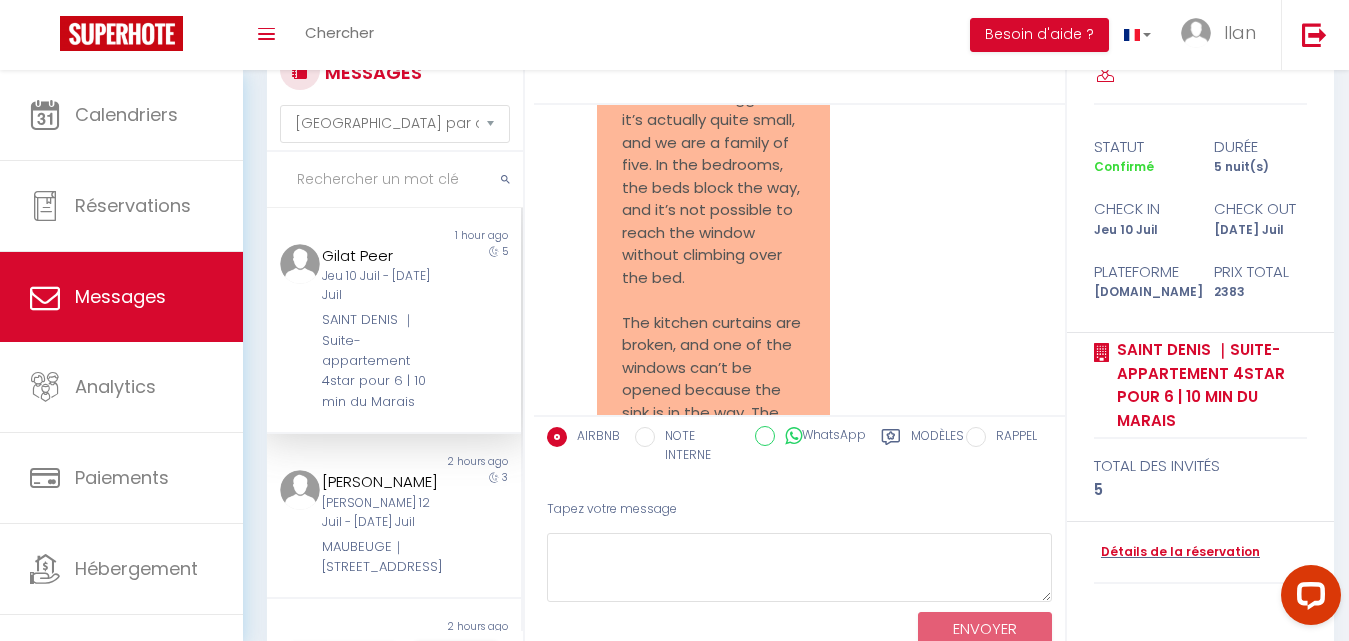scroll, scrollTop: 15995, scrollLeft: 0, axis: vertical 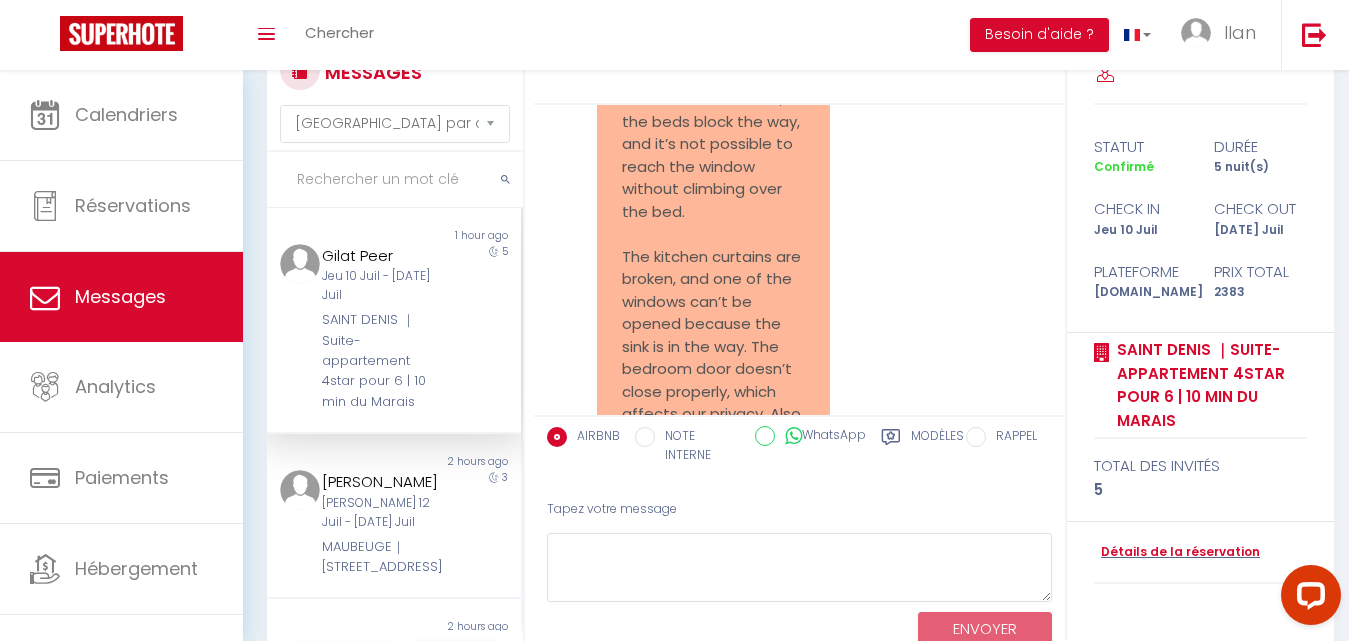 drag, startPoint x: 842, startPoint y: 220, endPoint x: 791, endPoint y: 202, distance: 54.08327 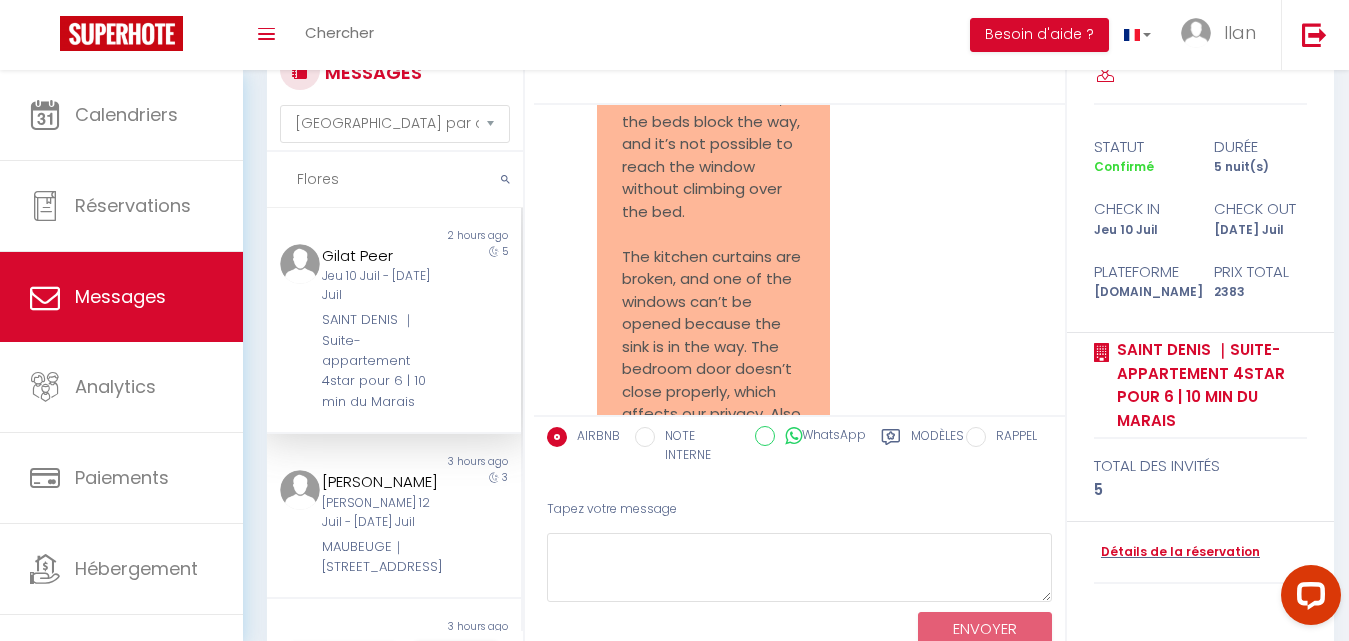 scroll, scrollTop: 6726, scrollLeft: 0, axis: vertical 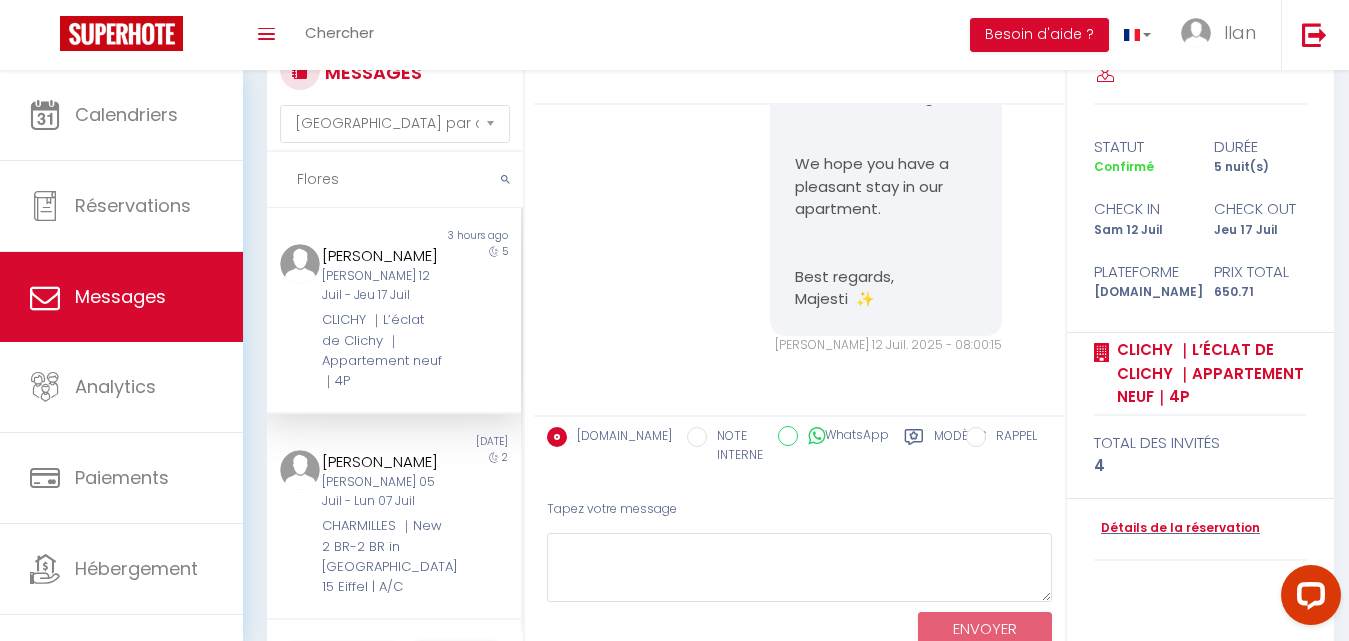 type on "Flores" 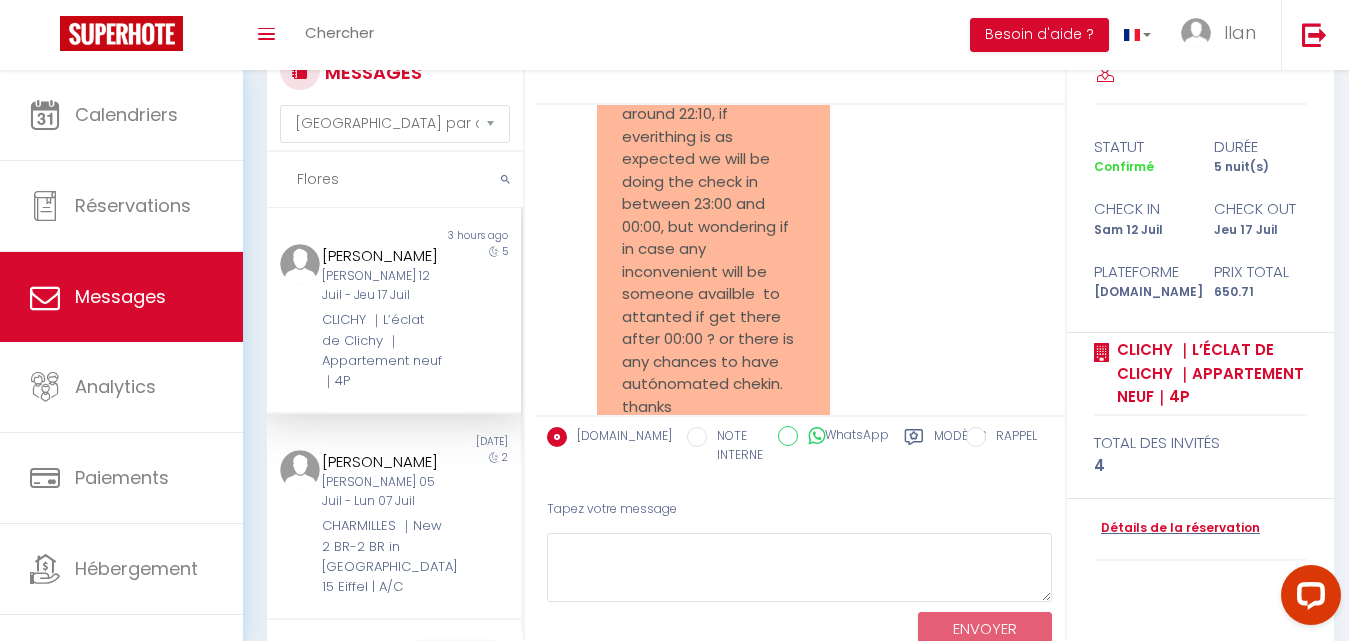 scroll, scrollTop: 1376, scrollLeft: 0, axis: vertical 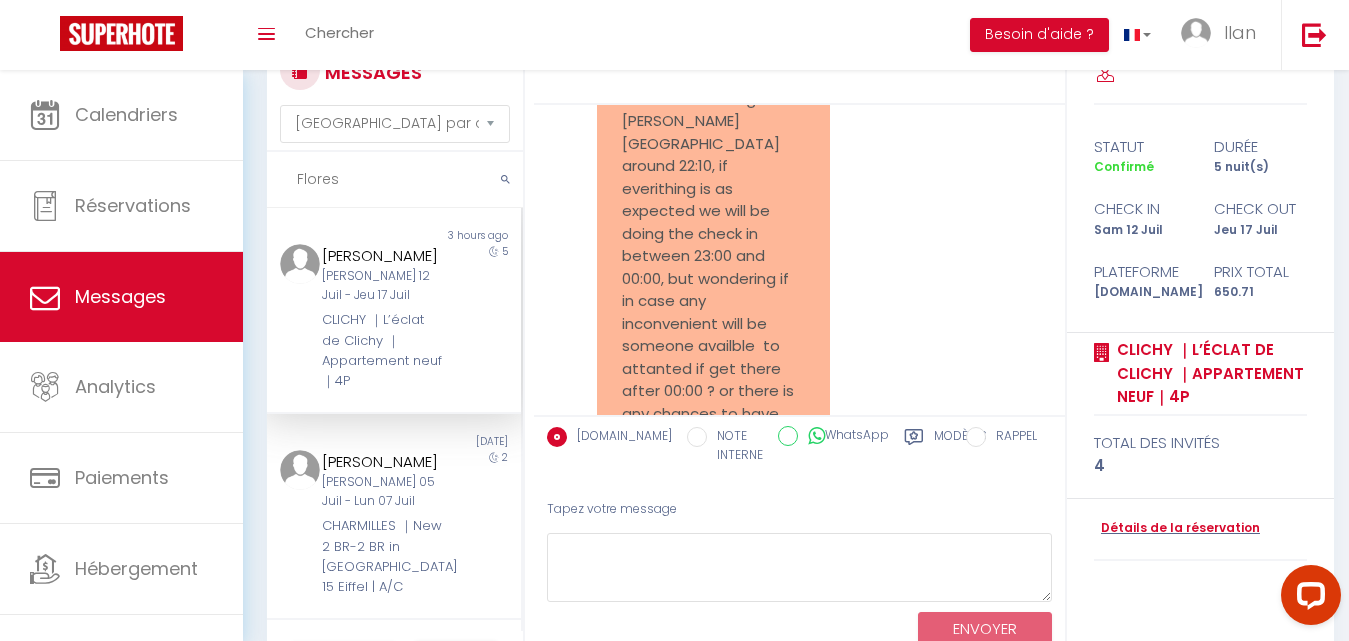 drag, startPoint x: 381, startPoint y: 181, endPoint x: 294, endPoint y: 171, distance: 87.57283 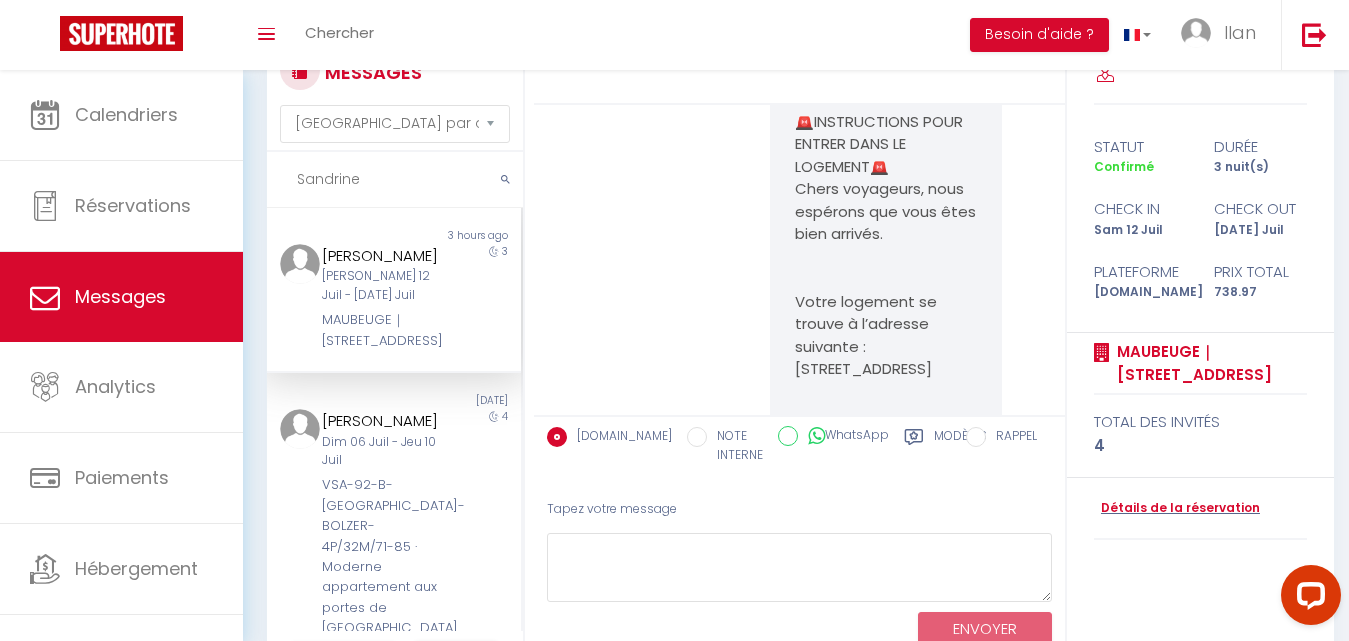 scroll, scrollTop: 4505, scrollLeft: 0, axis: vertical 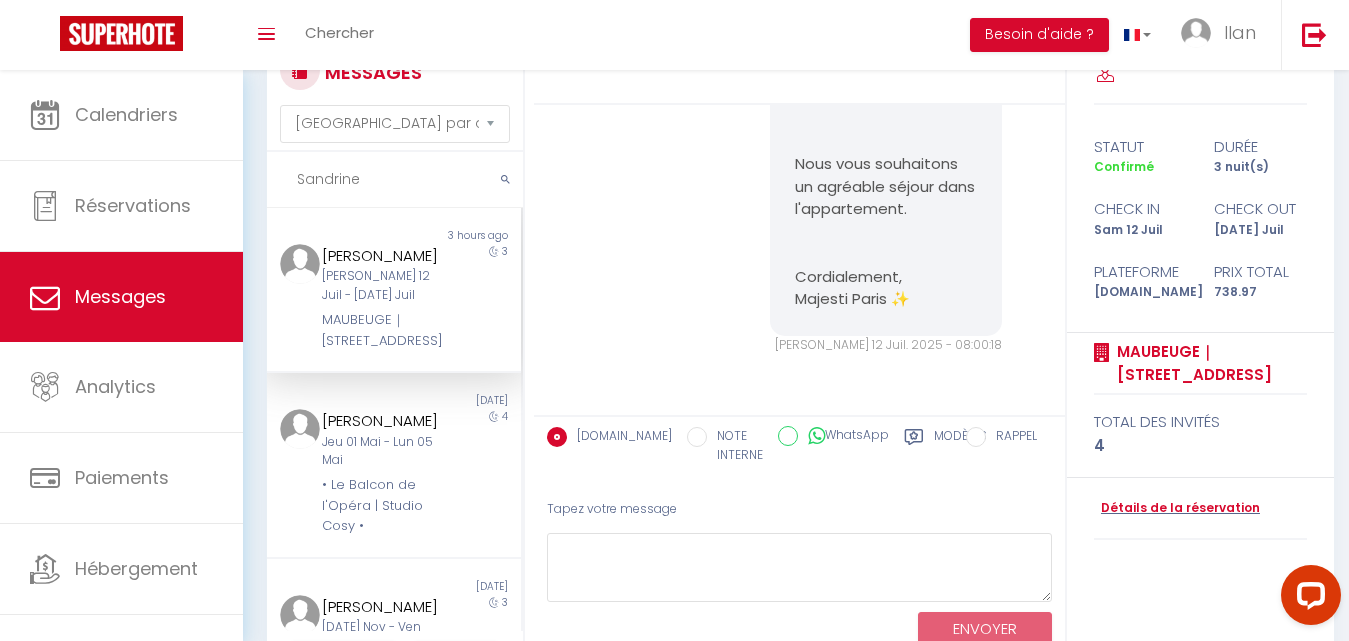 type on "Sandrine" 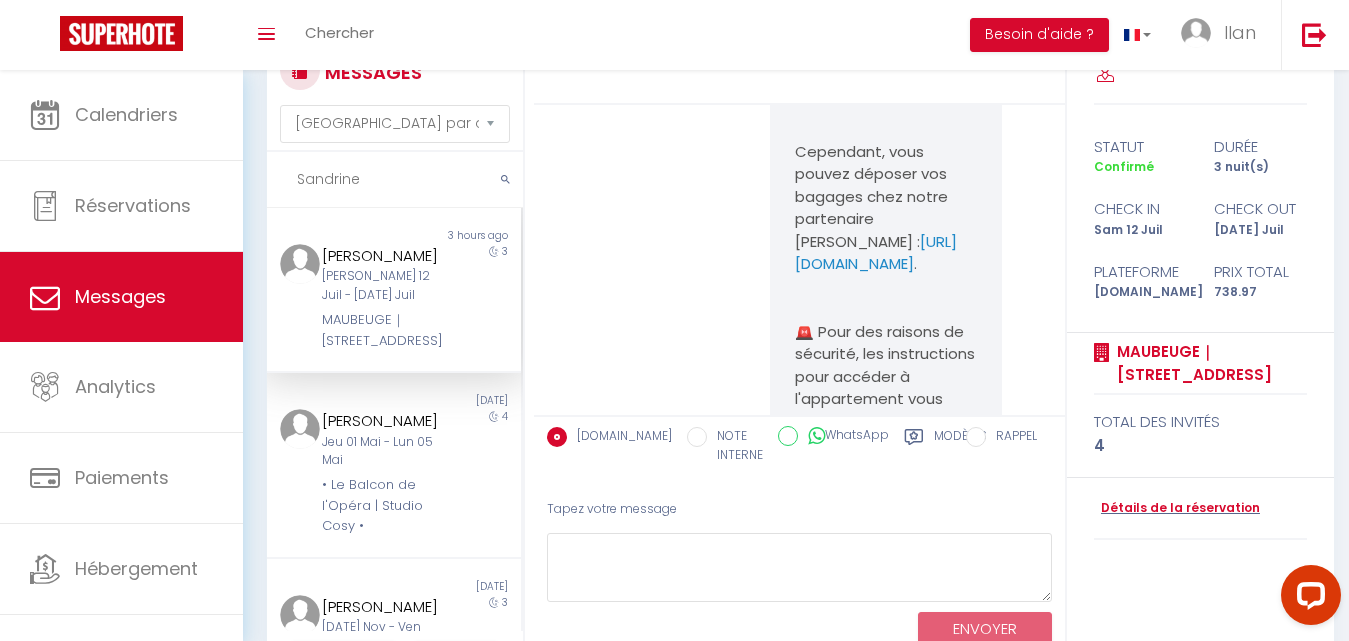 scroll, scrollTop: 0, scrollLeft: 0, axis: both 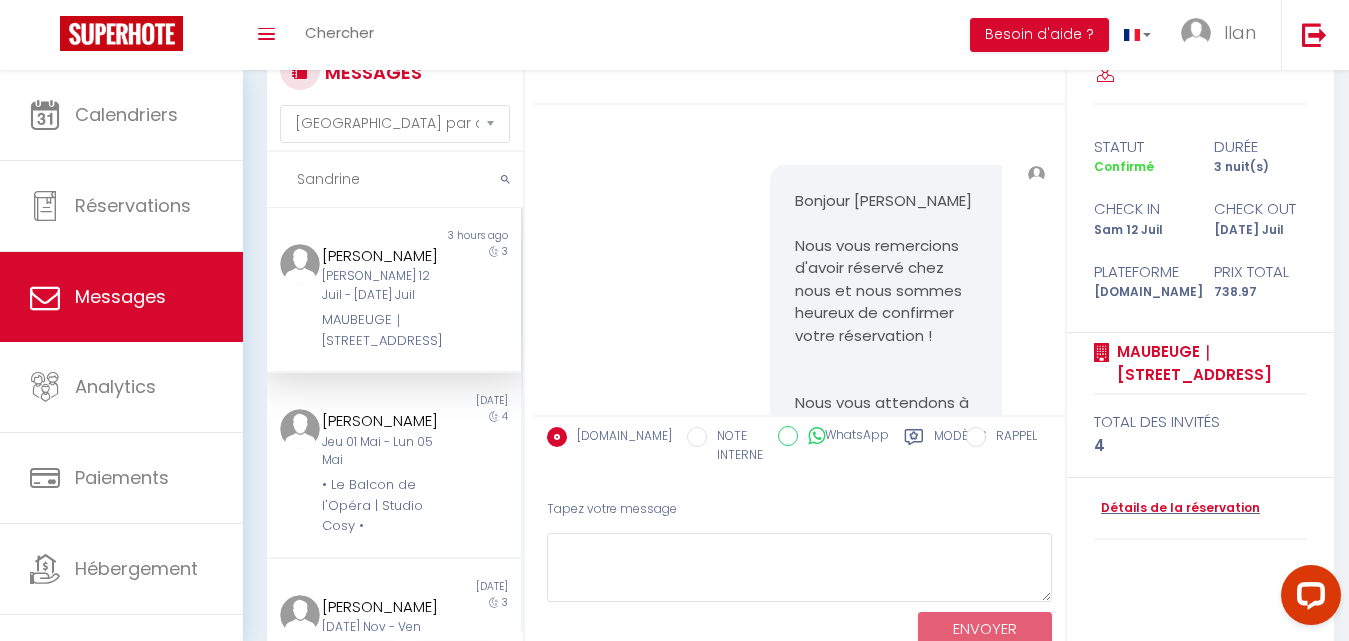 drag, startPoint x: 361, startPoint y: 164, endPoint x: 287, endPoint y: 183, distance: 76.40026 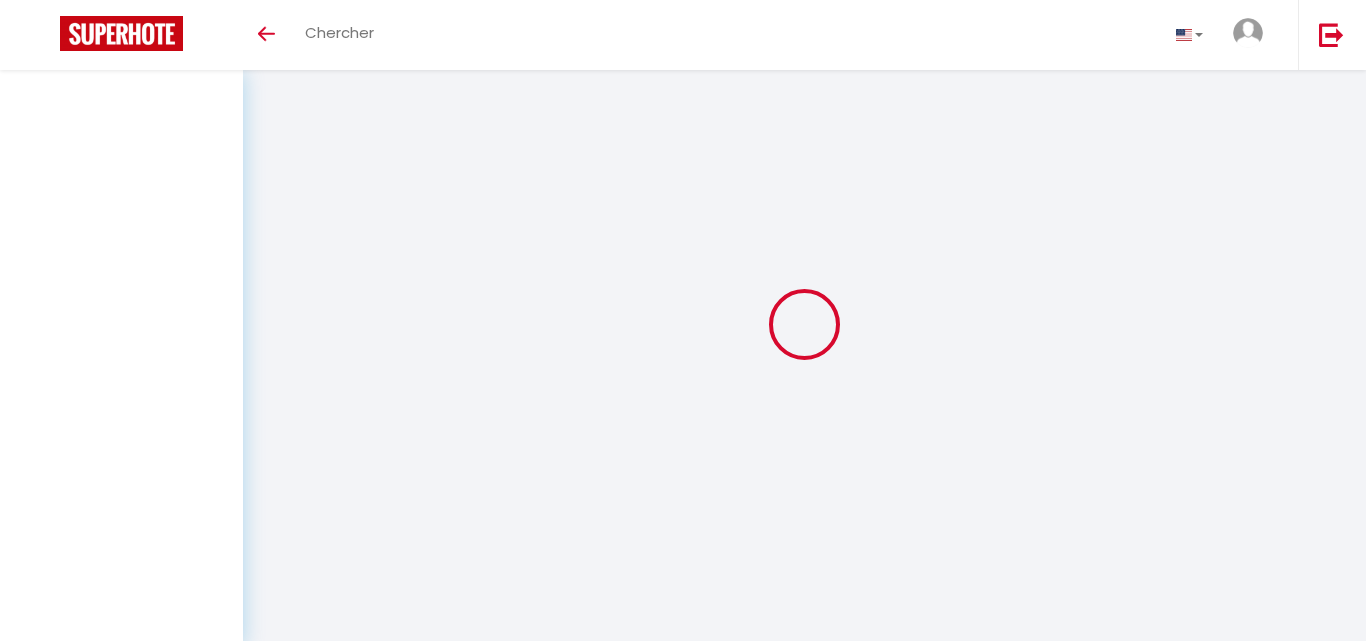 select on "message" 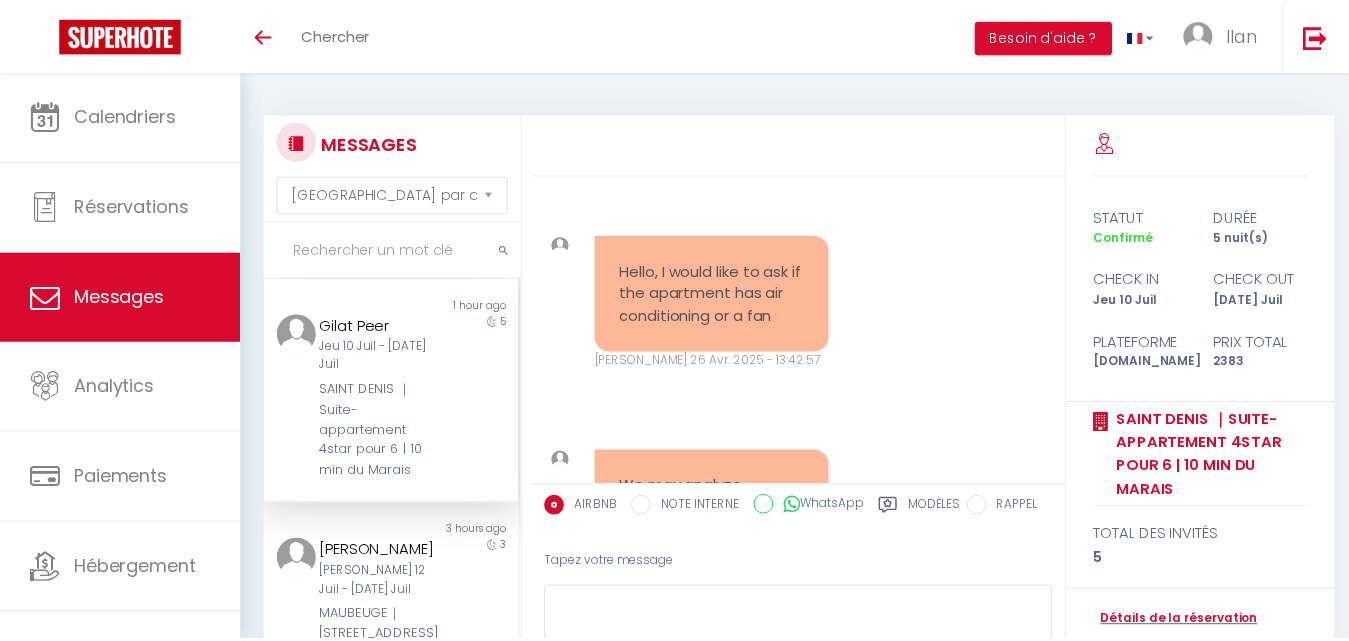 scroll, scrollTop: 70, scrollLeft: 0, axis: vertical 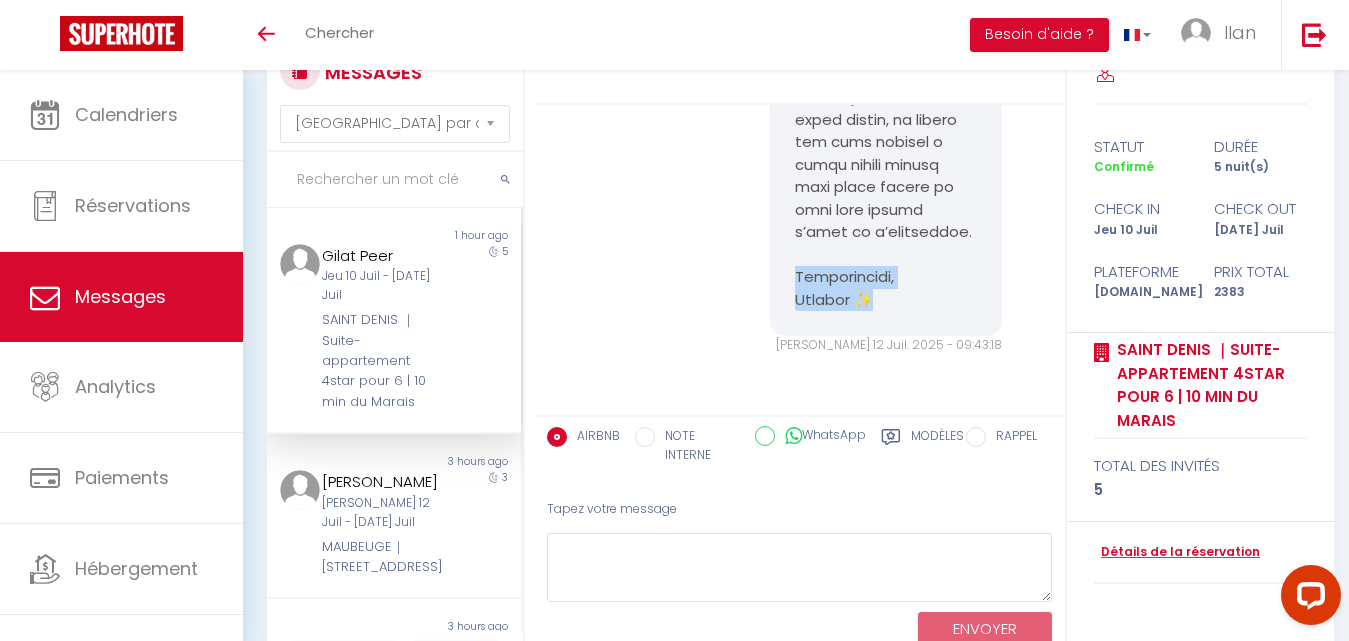 drag, startPoint x: 875, startPoint y: 309, endPoint x: 776, endPoint y: 279, distance: 103.44564 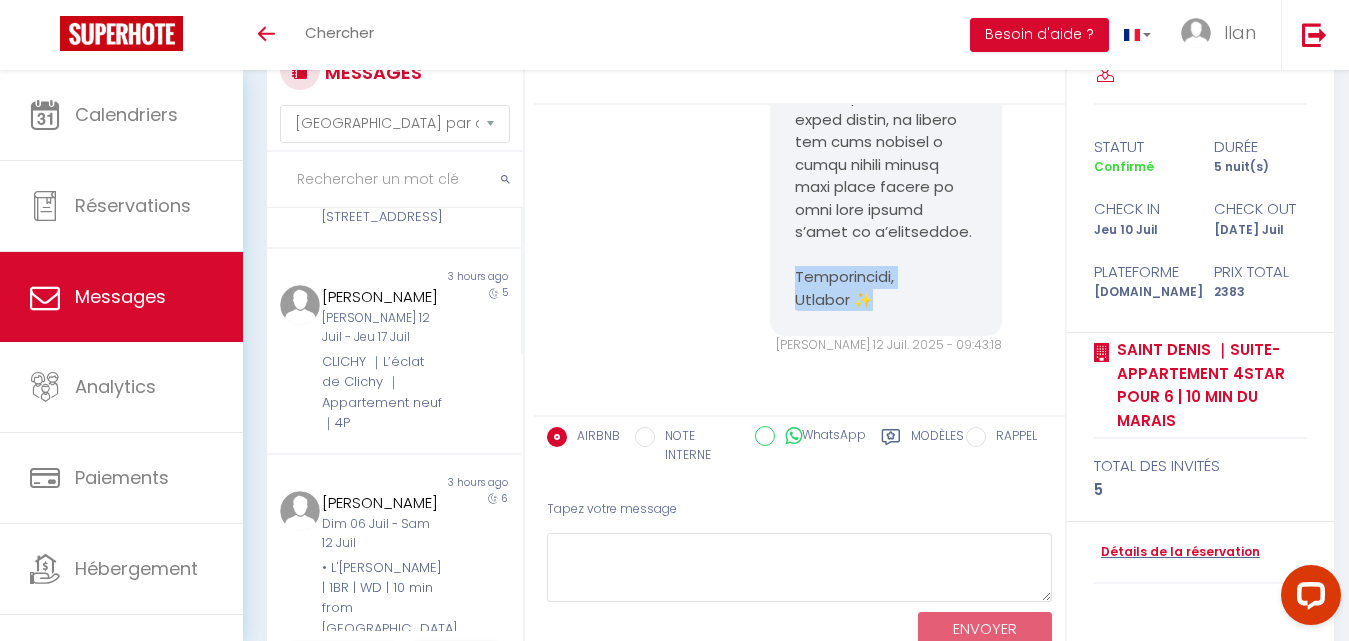 scroll, scrollTop: 0, scrollLeft: 0, axis: both 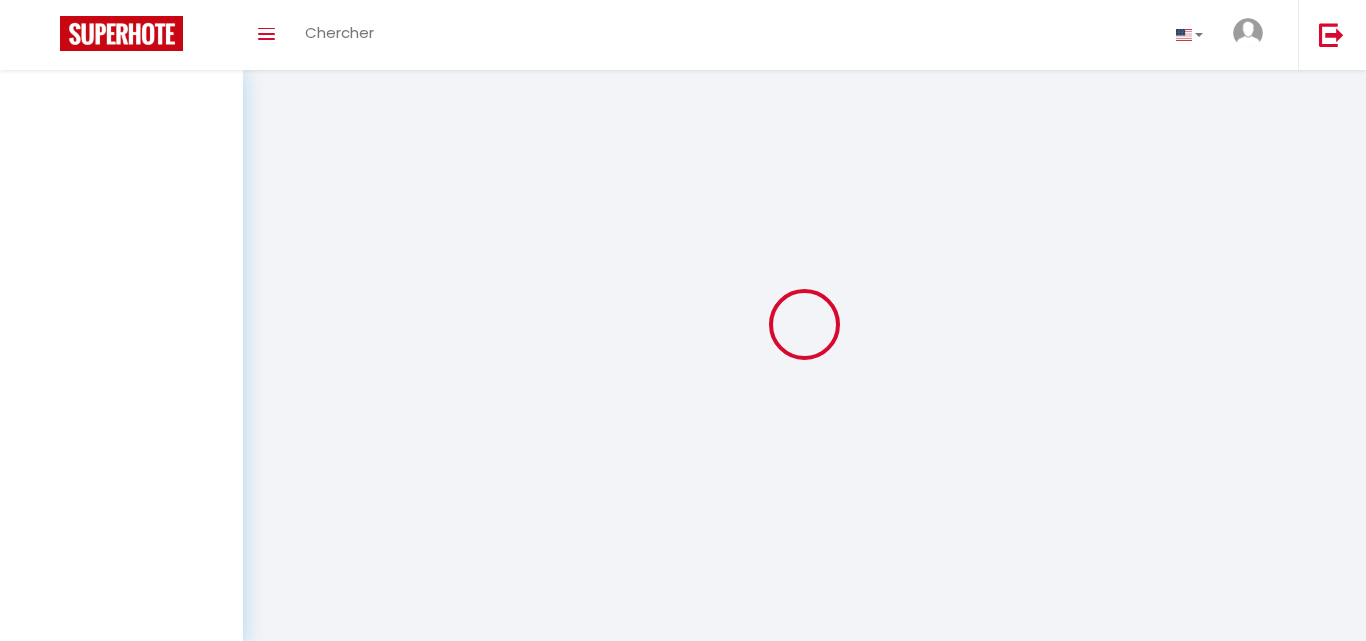 select on "message" 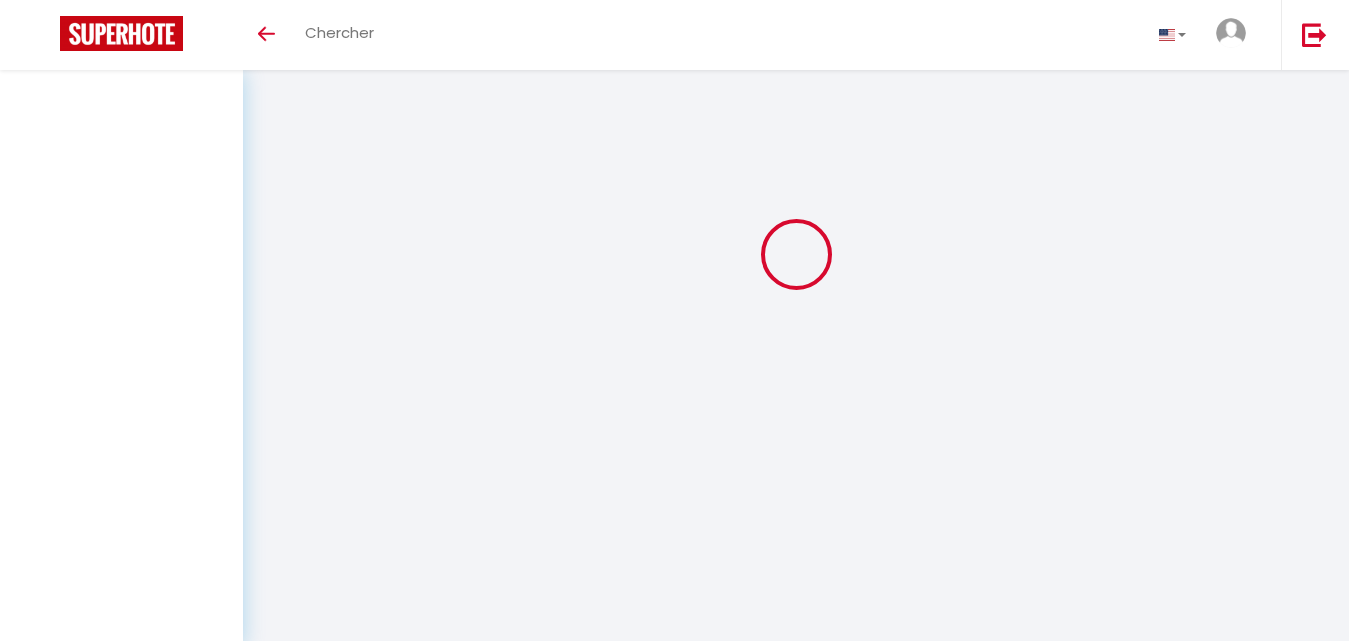 scroll, scrollTop: 70, scrollLeft: 0, axis: vertical 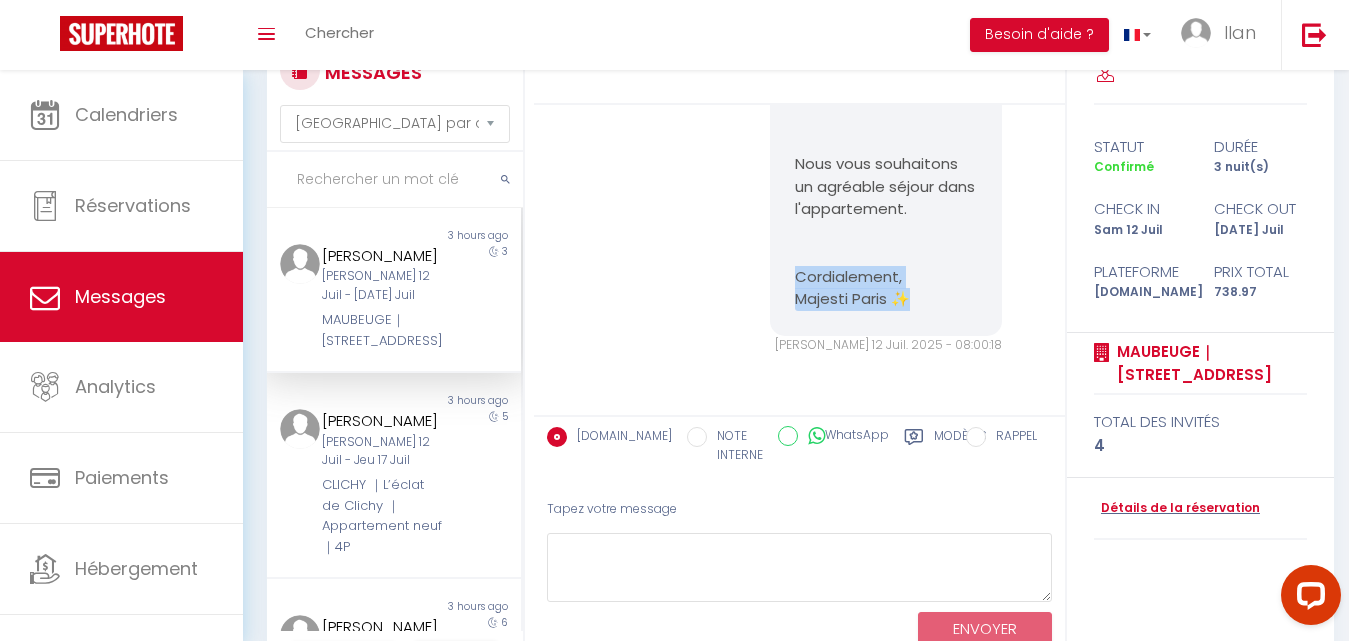 drag, startPoint x: 907, startPoint y: 310, endPoint x: 777, endPoint y: 282, distance: 132.9812 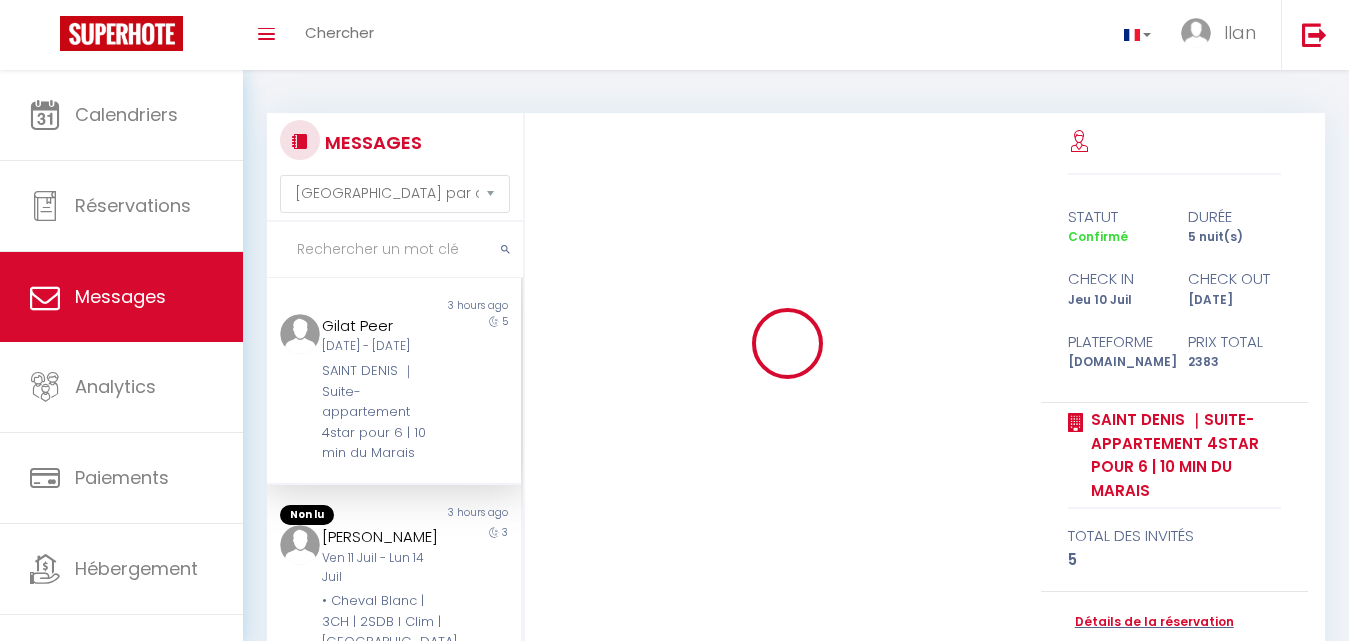 select on "message" 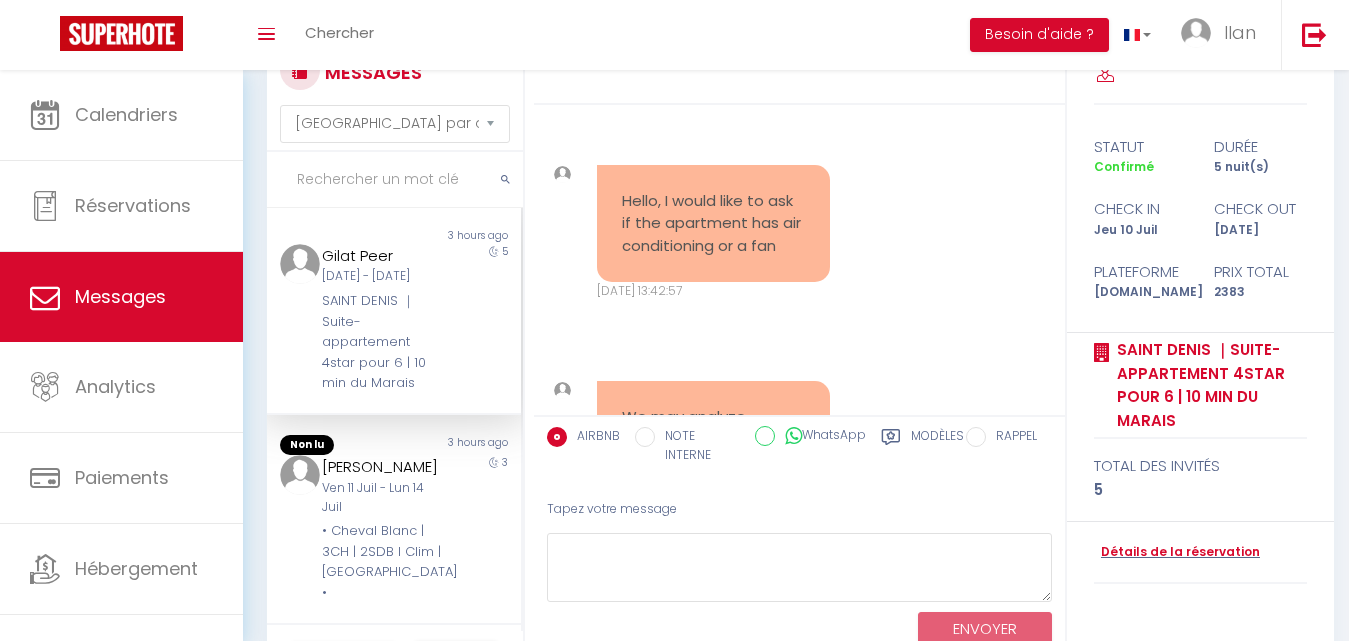 scroll, scrollTop: 20373, scrollLeft: 0, axis: vertical 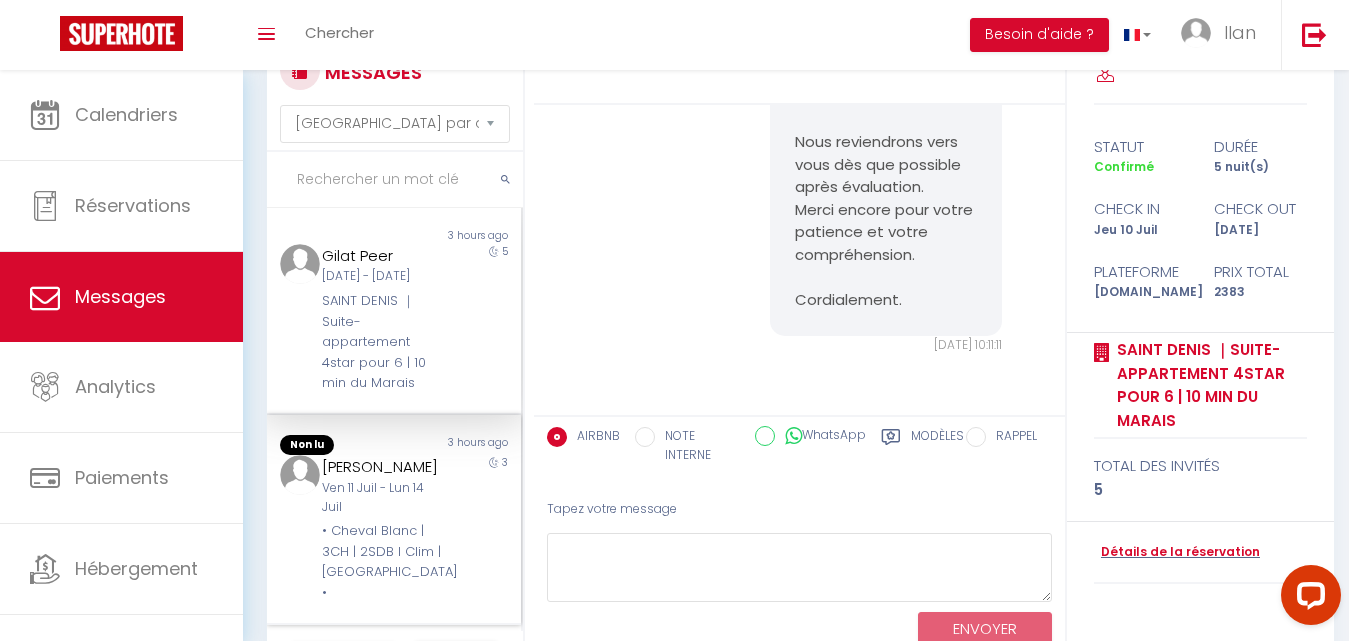 click on "Ven 11 Juil - Lun 14 Juil" at bounding box center (383, 498) 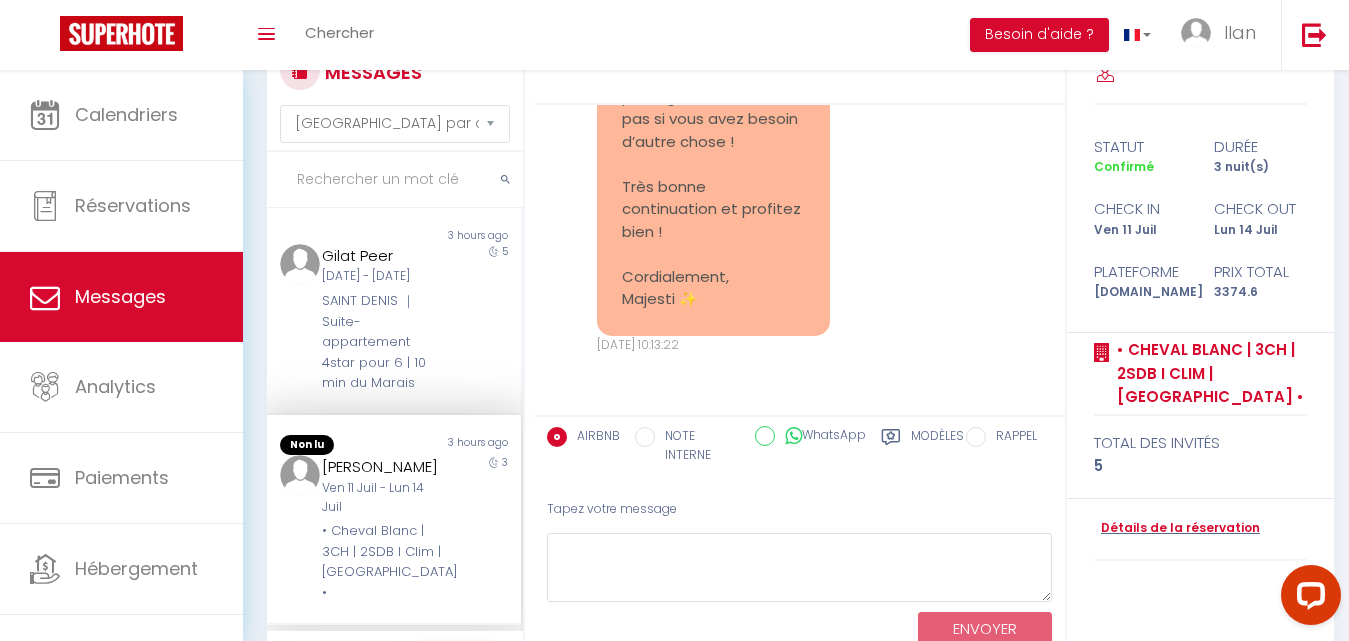 scroll, scrollTop: 17235, scrollLeft: 0, axis: vertical 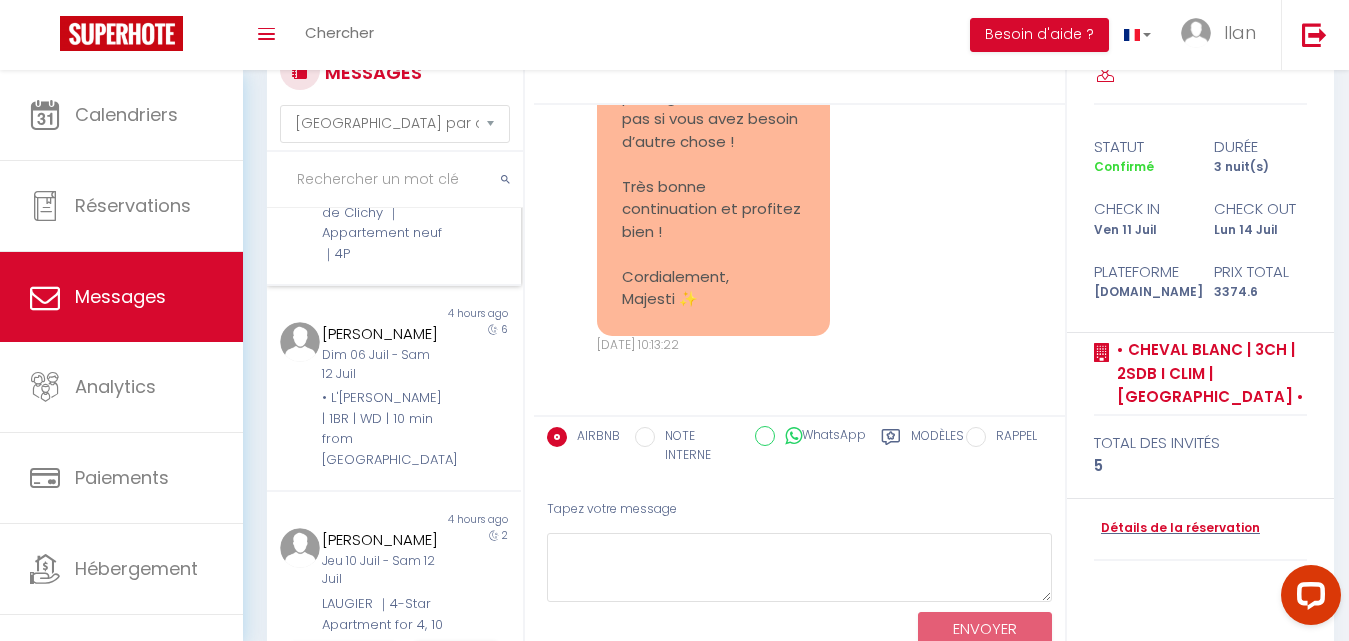 click on "3 hours ago" at bounding box center [457, 127] 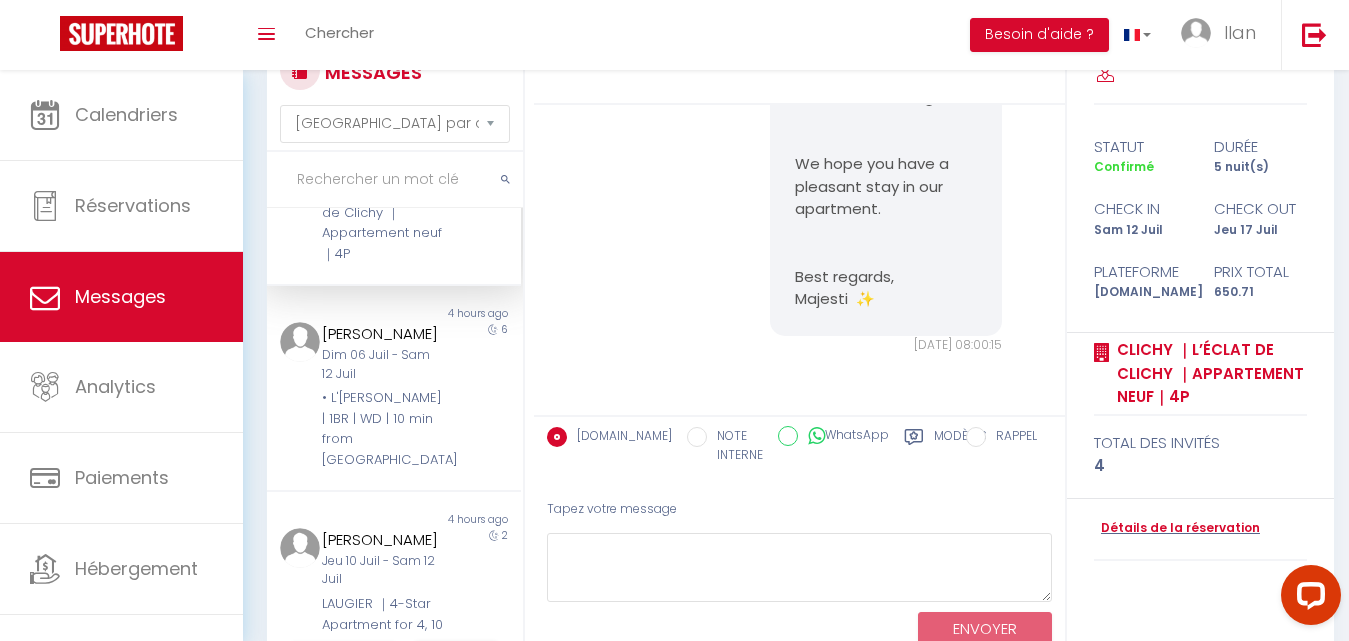 scroll, scrollTop: 6366, scrollLeft: 0, axis: vertical 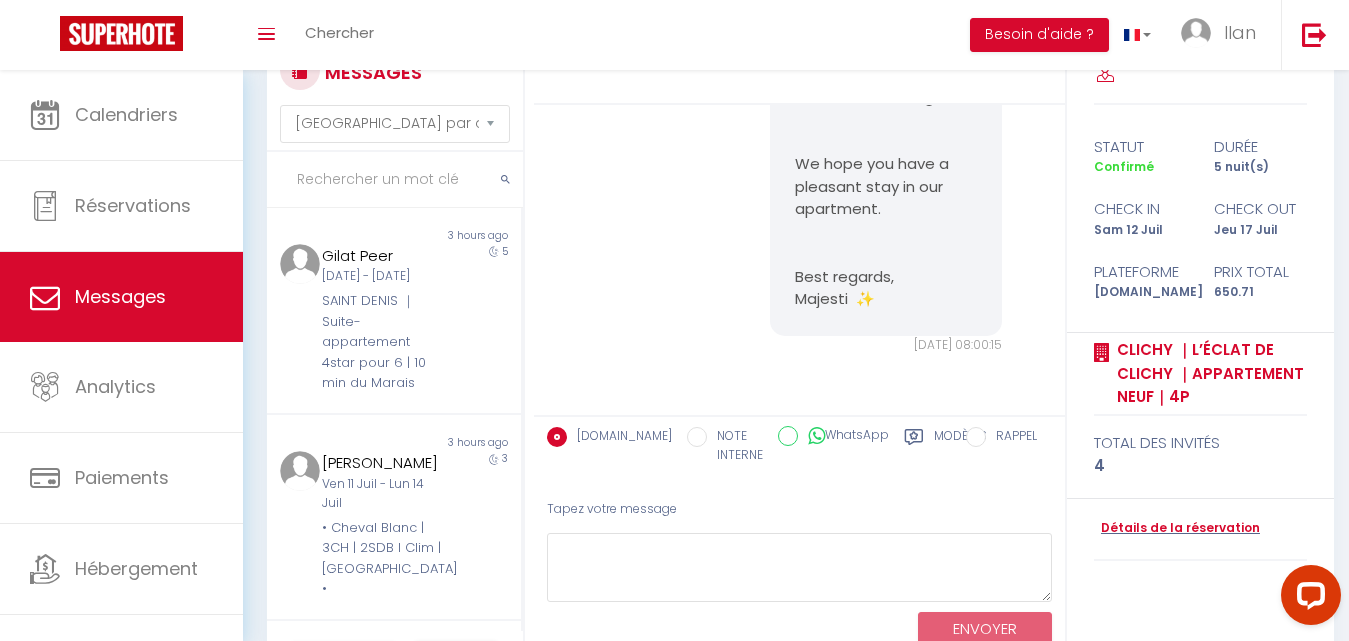 click at bounding box center [395, 180] 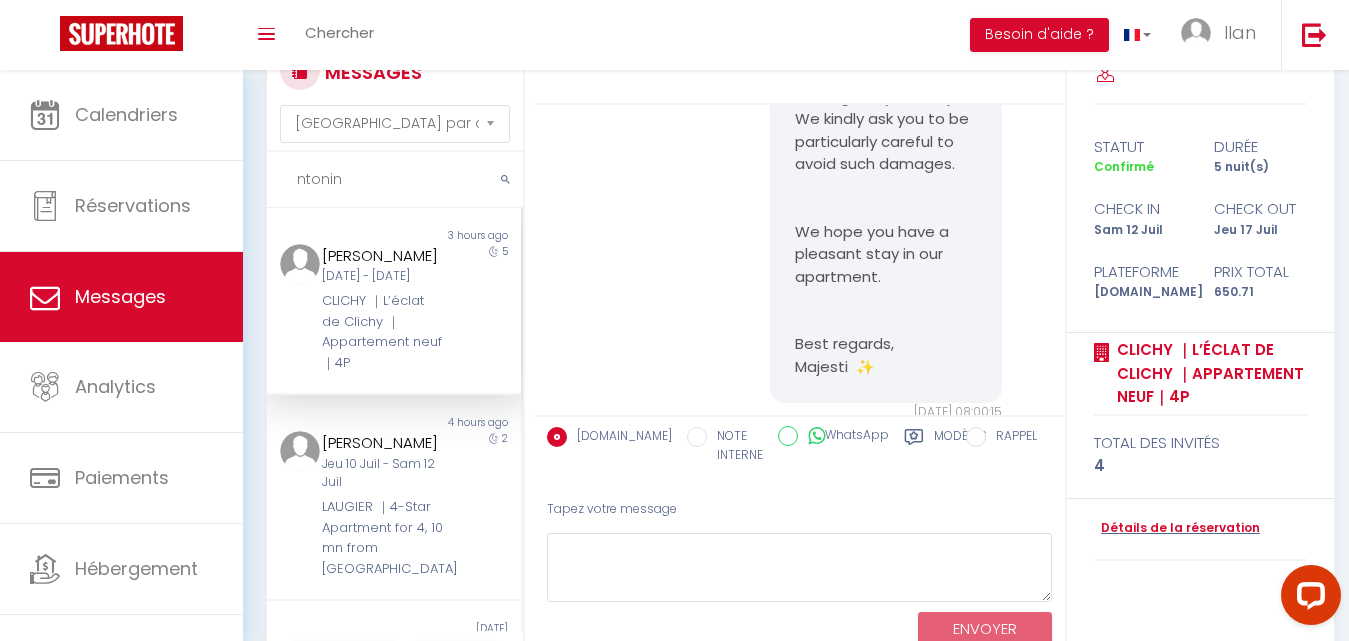 scroll, scrollTop: 6726, scrollLeft: 0, axis: vertical 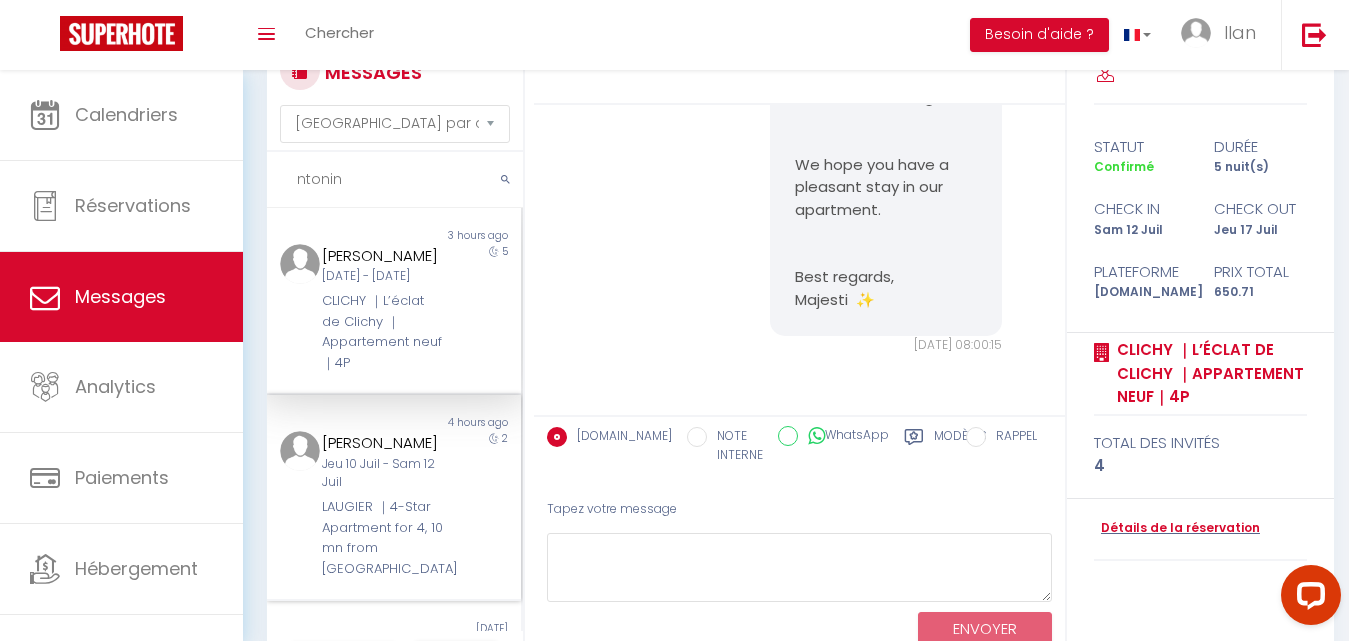 type on "ntonin" 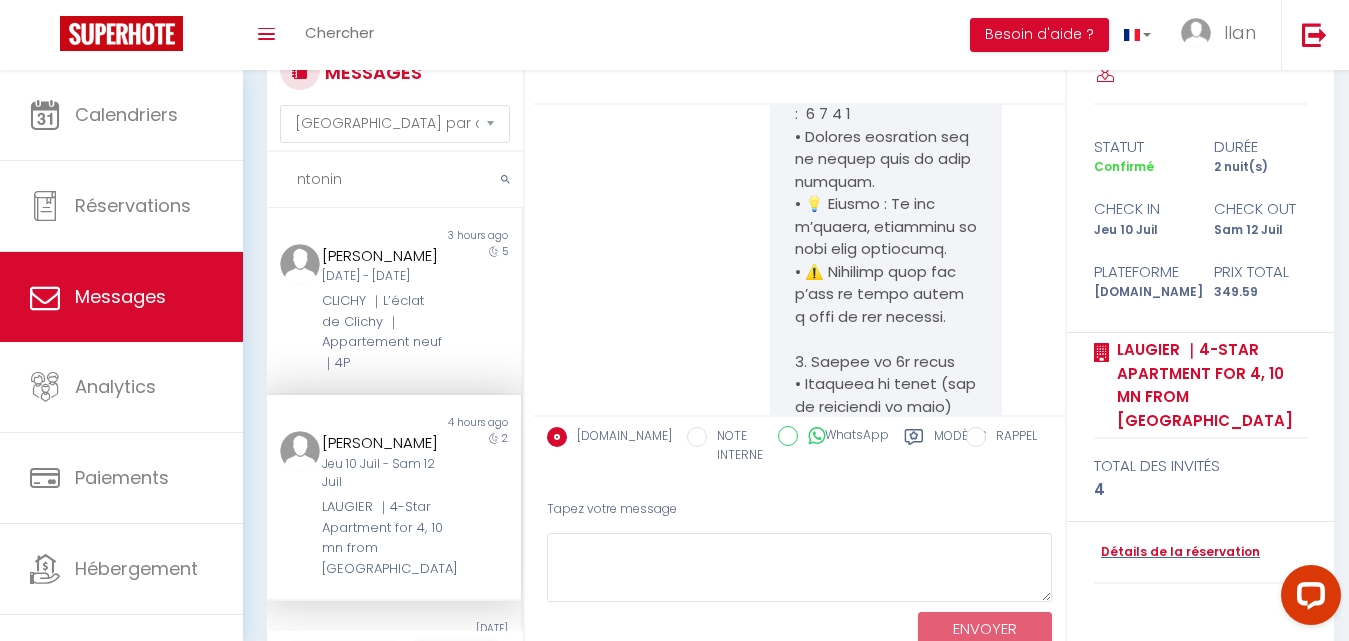 scroll, scrollTop: 13718, scrollLeft: 0, axis: vertical 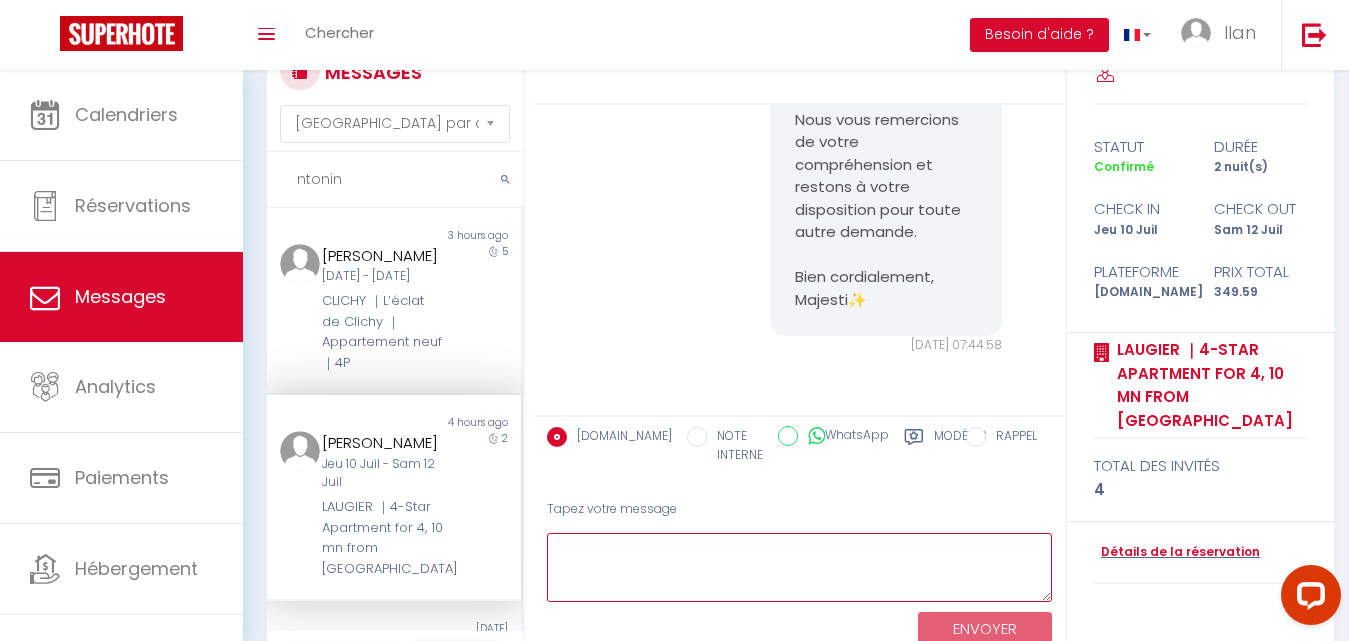 click at bounding box center (799, 567) 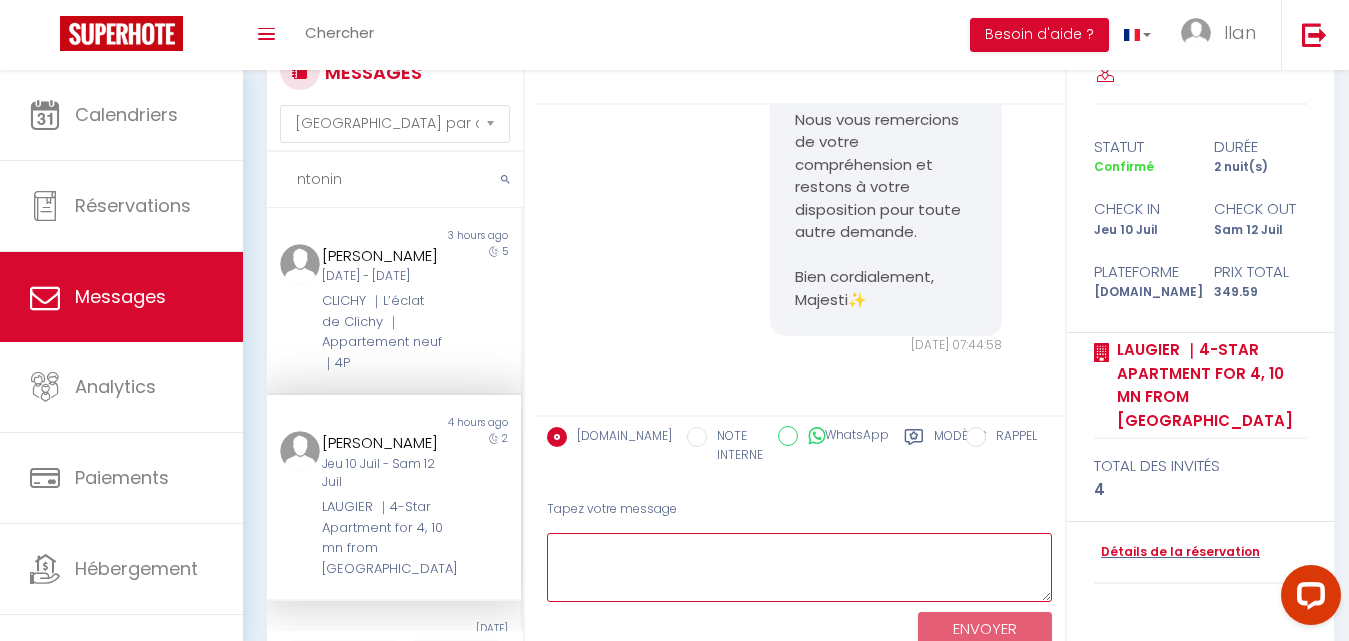 paste on "Bonjour,
Après vérification auprès de notre équipe, vous pouvez rester dans le logement jusqu’à l’arrivée de notre équipe de ménage.
Il vous sera simplement demandé de quitter les lieux dès que celle-ci sera sur place, afin de leur permettre de commencer le nettoyage dans de bonnes conditions.
Merci pour votre compréhension et n’hésitez pas si vous avez la moindre question 😊
Bien cordialement," 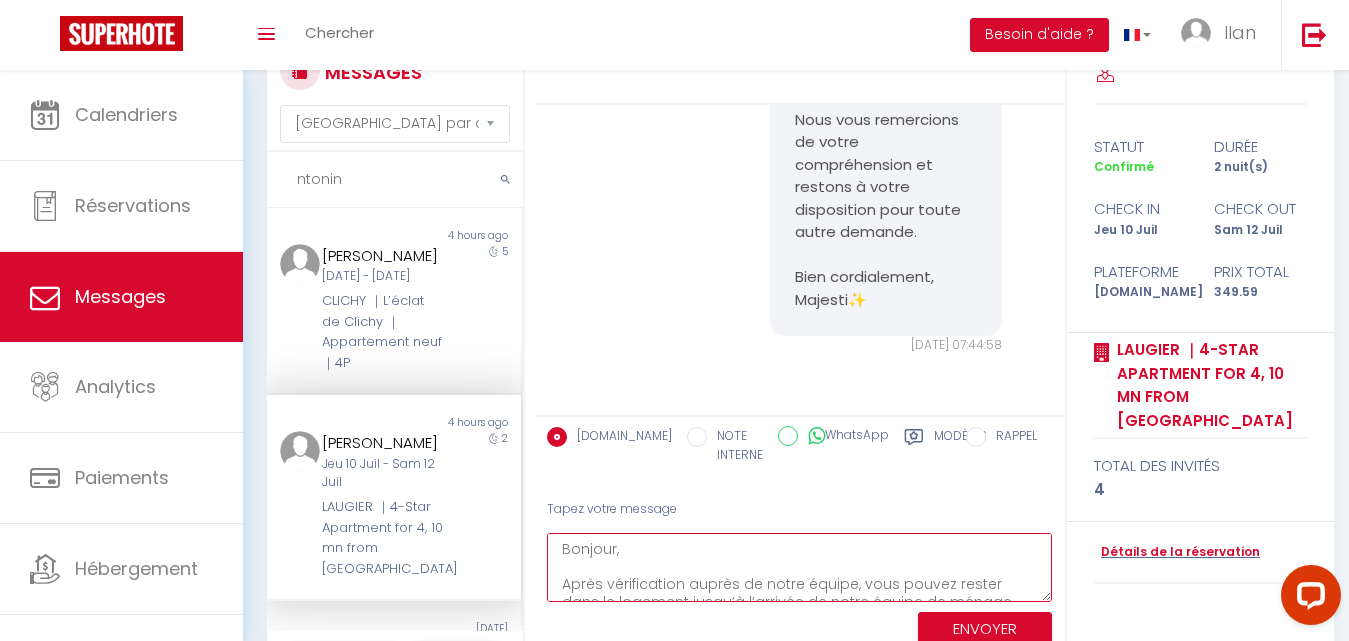 scroll, scrollTop: 152, scrollLeft: 0, axis: vertical 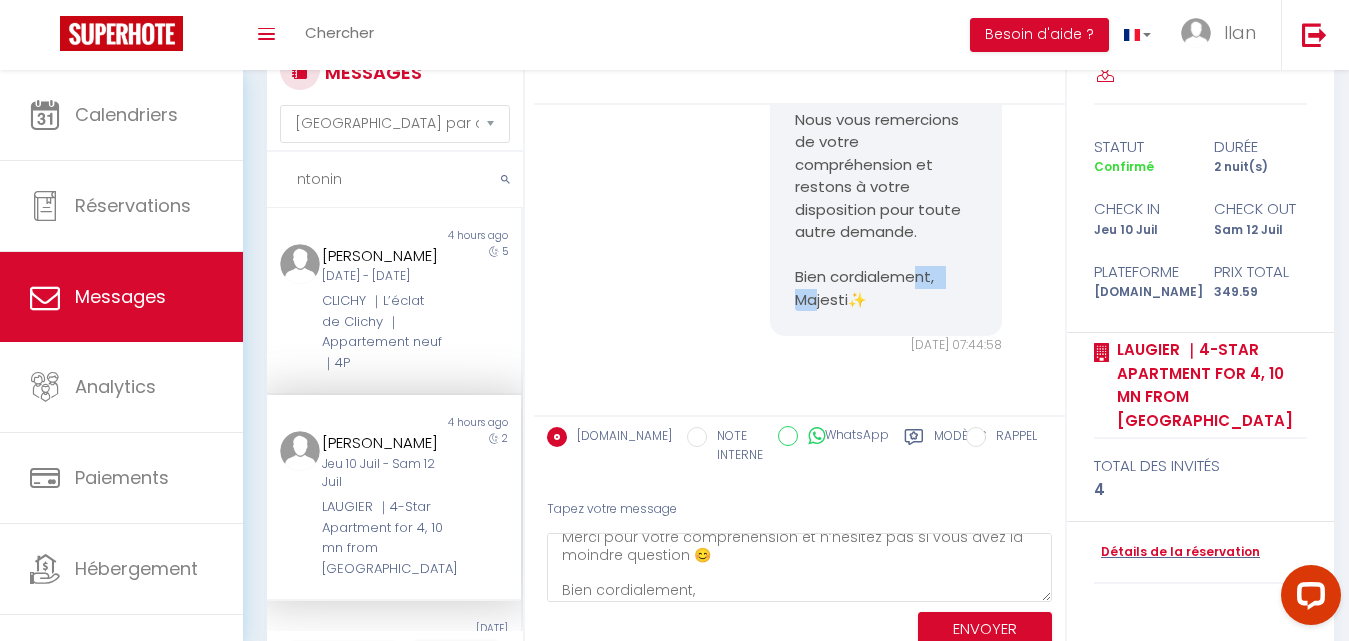 drag, startPoint x: 874, startPoint y: 316, endPoint x: 785, endPoint y: 301, distance: 90.255196 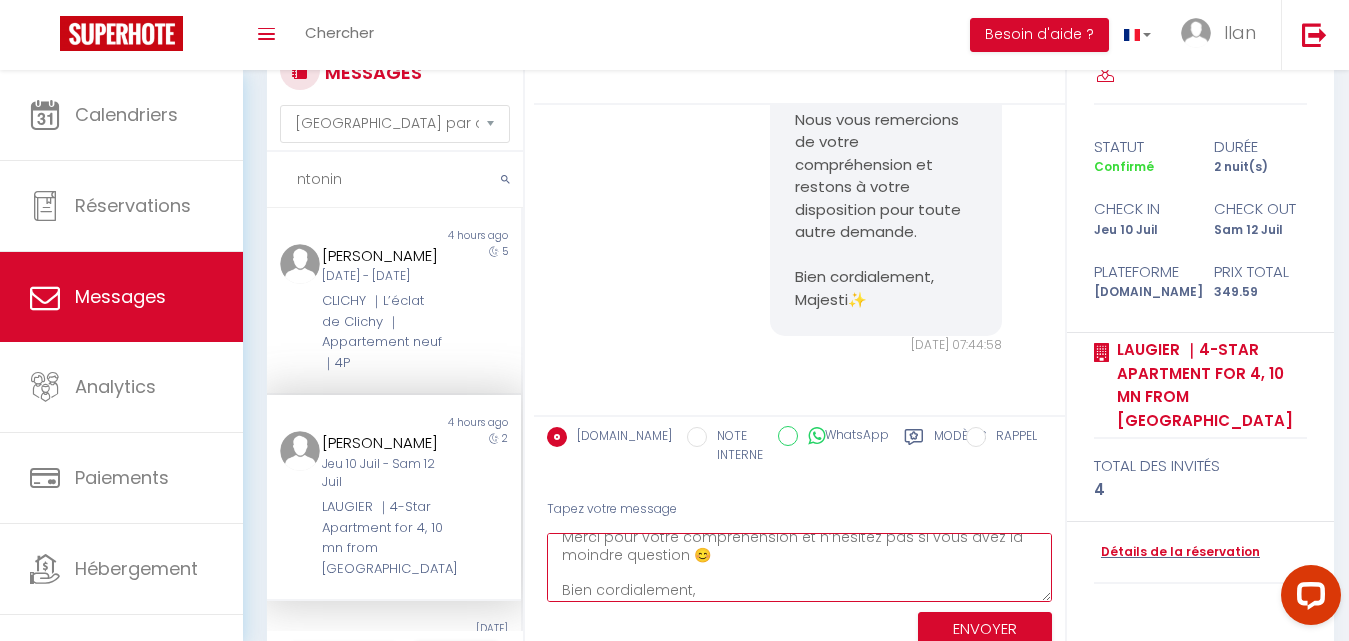click on "Bonjour,
Après vérification auprès de notre équipe, vous pouvez rester dans le logement jusqu’à l’arrivée de notre équipe de ménage.
Il vous sera simplement demandé de quitter les lieux dès que celle-ci sera sur place, afin de leur permettre de commencer le nettoyage dans de bonnes conditions.
Merci pour votre compréhension et n’hésitez pas si vous avez la moindre question 😊
Bien cordialement," at bounding box center (799, 567) 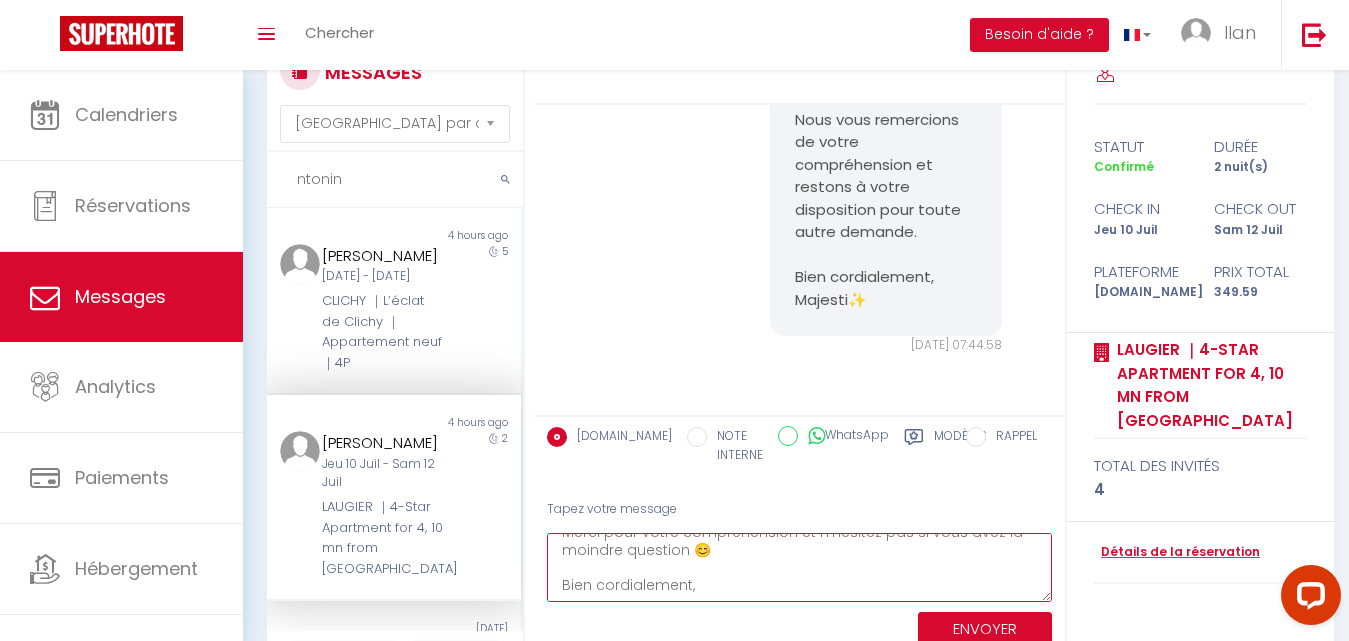 paste on "Majesti✨" 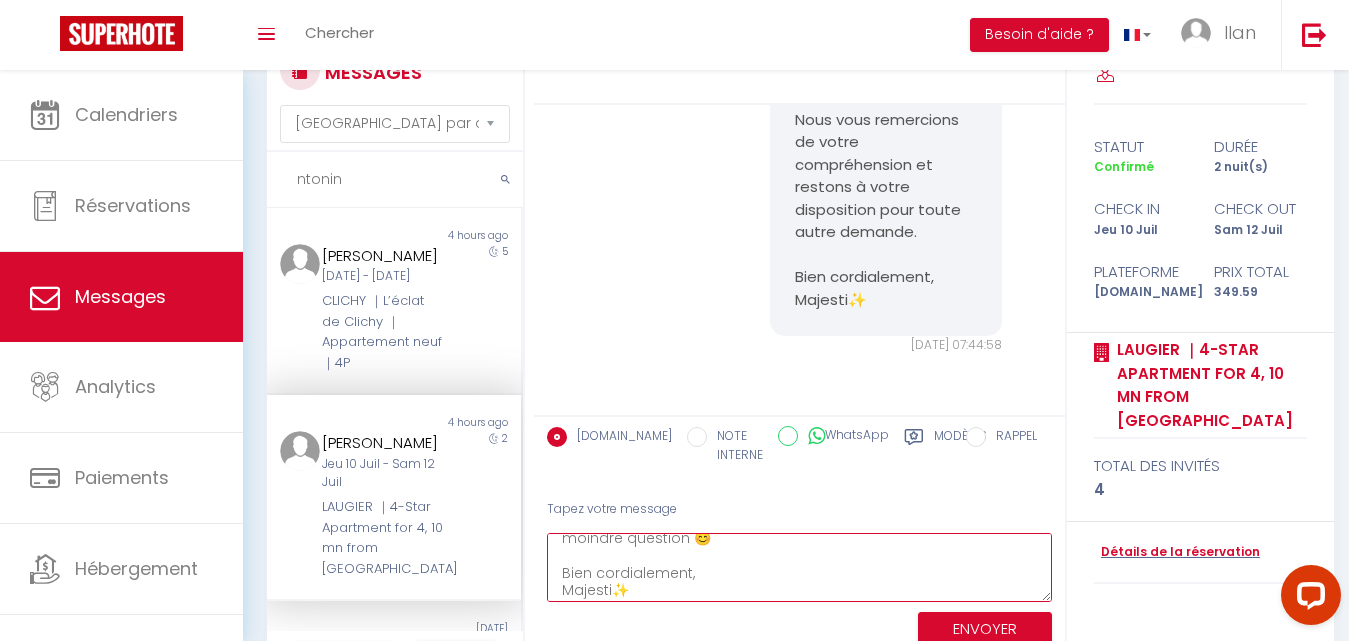 click on "Bonjour,
Après vérification auprès de notre équipe, vous pouvez rester dans le logement jusqu’à l’arrivée de notre équipe de ménage.
Il vous sera simplement demandé de quitter les lieux dès que celle-ci sera sur place, afin de leur permettre de commencer le nettoyage dans de bonnes conditions.
Merci pour votre compréhension et n’hésitez pas si vous avez la moindre question 😊
Bien cordialement,
Majesti✨" at bounding box center [799, 567] 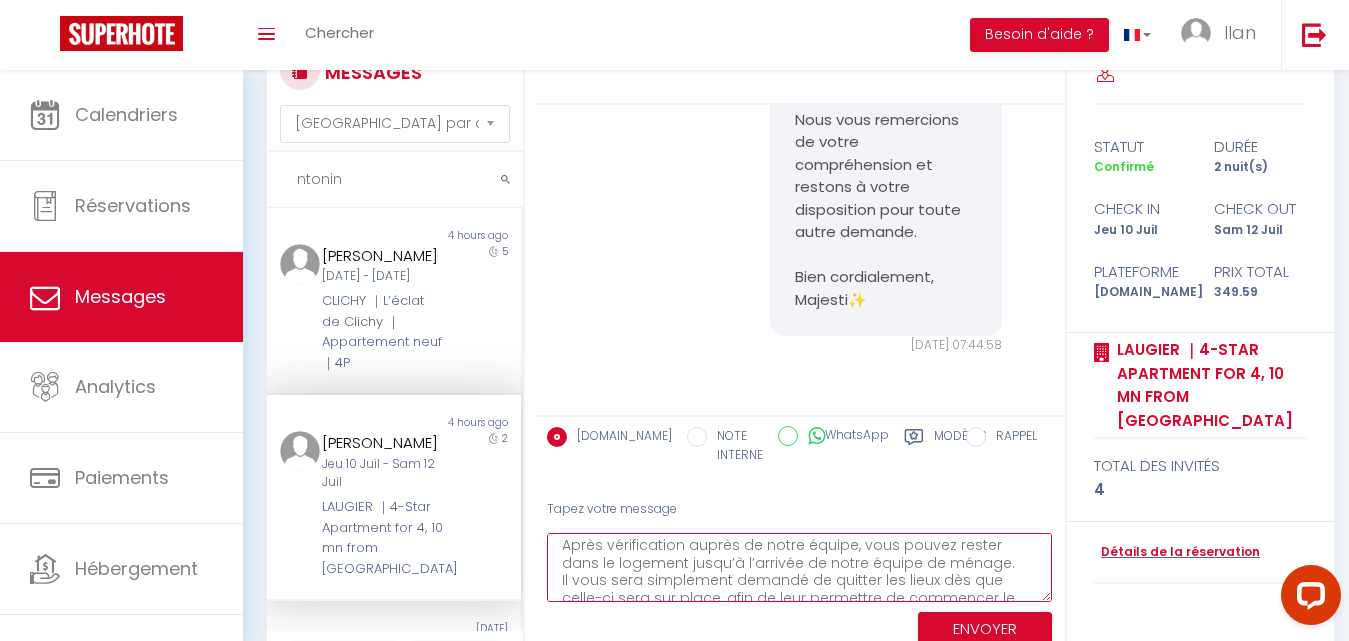 scroll, scrollTop: 4, scrollLeft: 0, axis: vertical 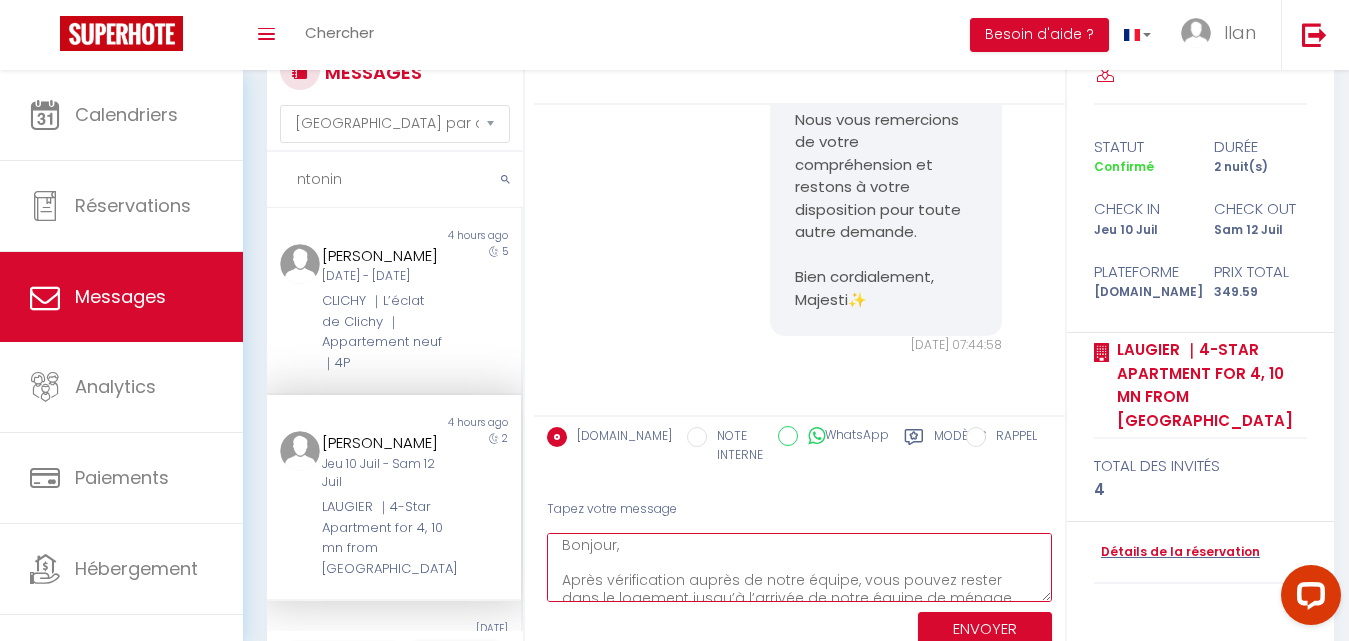 click on "Bonjour,
Après vérification auprès de notre équipe, vous pouvez rester dans le logement jusqu’à l’arrivée de notre équipe de ménage.
Il vous sera simplement demandé de quitter les lieux dès que celle-ci sera sur place, afin de leur permettre de commencer le nettoyage dans de bonnes conditions.
Merci pour votre compréhension et n’hésitez pas si vous avez la moindre question 😊
Cordialement,
Majesti✨" at bounding box center (799, 567) 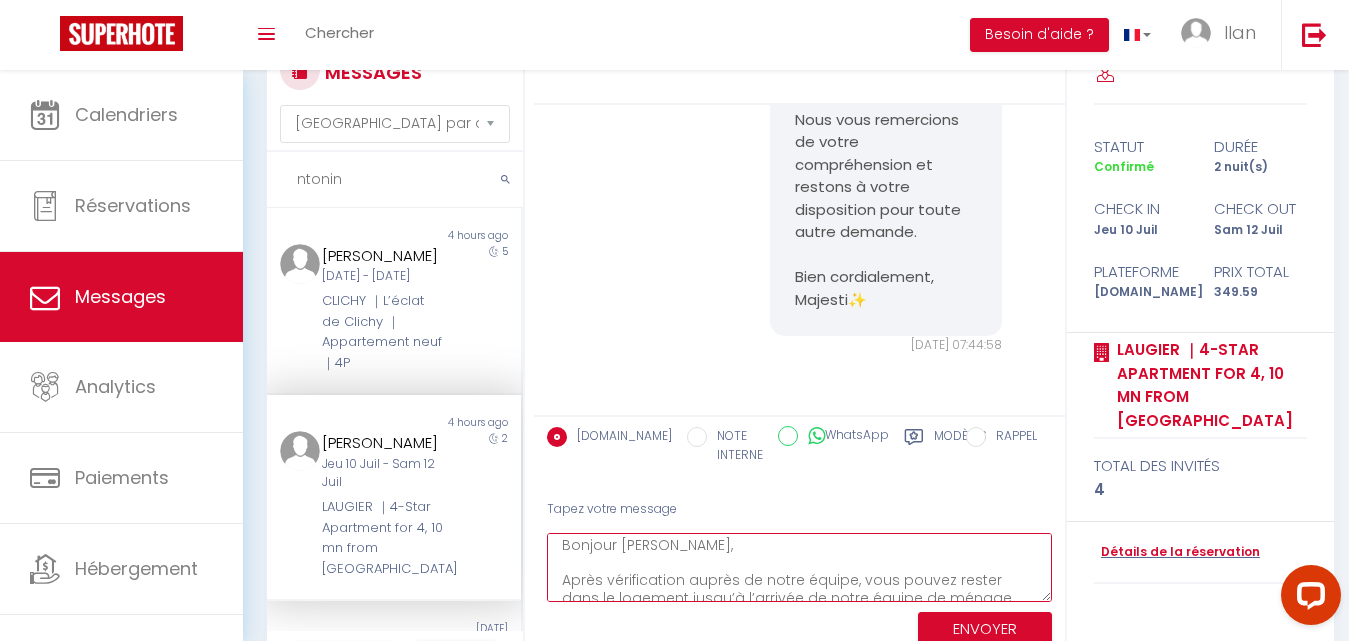 click on "Bonjour [PERSON_NAME],
Après vérification auprès de notre équipe, vous pouvez rester dans le logement jusqu’à l’arrivée de notre équipe de ménage.
Il vous sera simplement demandé de quitter les lieux dès que celle-ci sera sur place, afin de leur permettre de commencer le nettoyage dans de bonnes conditions.
Merci pour votre compréhension et n’hésitez pas si vous avez la moindre question 😊
Cordialement,
Majesti✨" at bounding box center (799, 567) 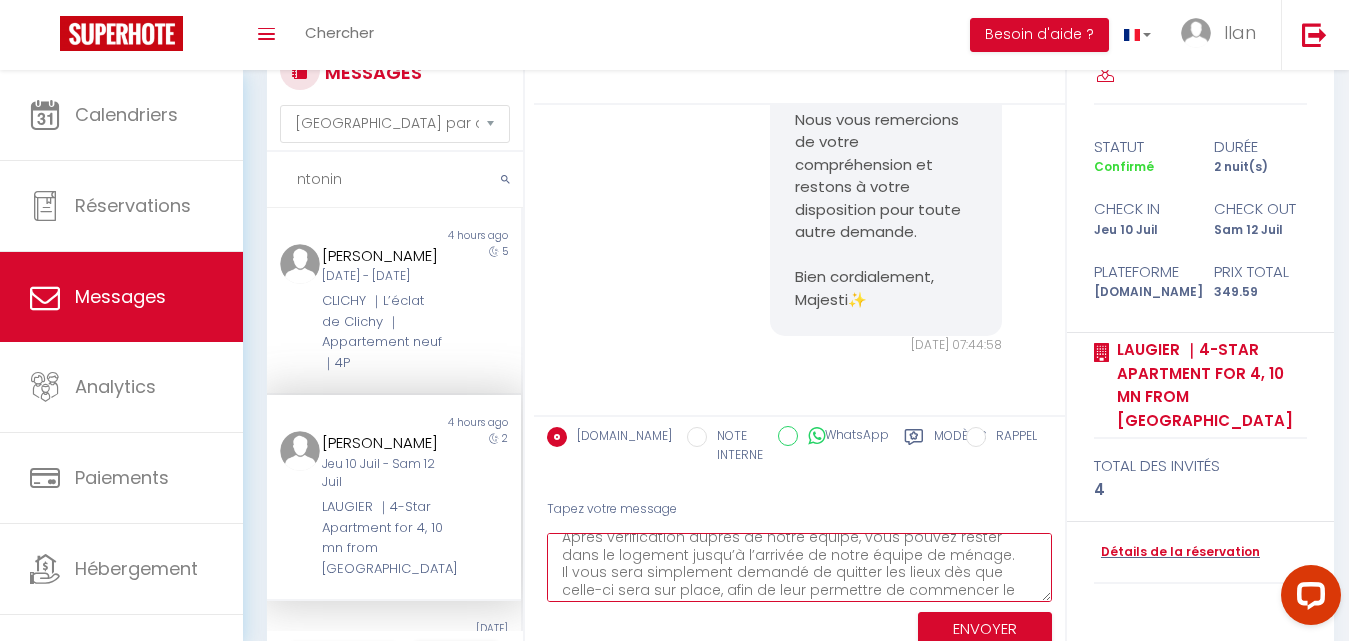 scroll, scrollTop: 64, scrollLeft: 0, axis: vertical 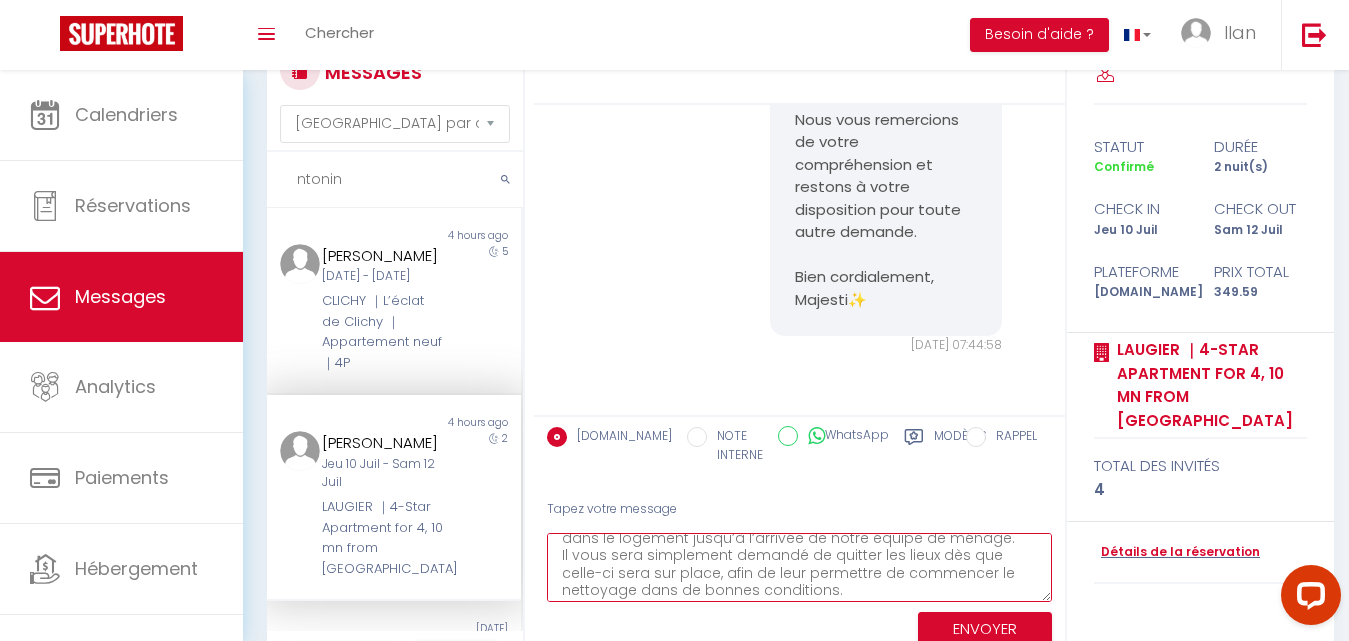 drag, startPoint x: 800, startPoint y: 557, endPoint x: 727, endPoint y: 561, distance: 73.109505 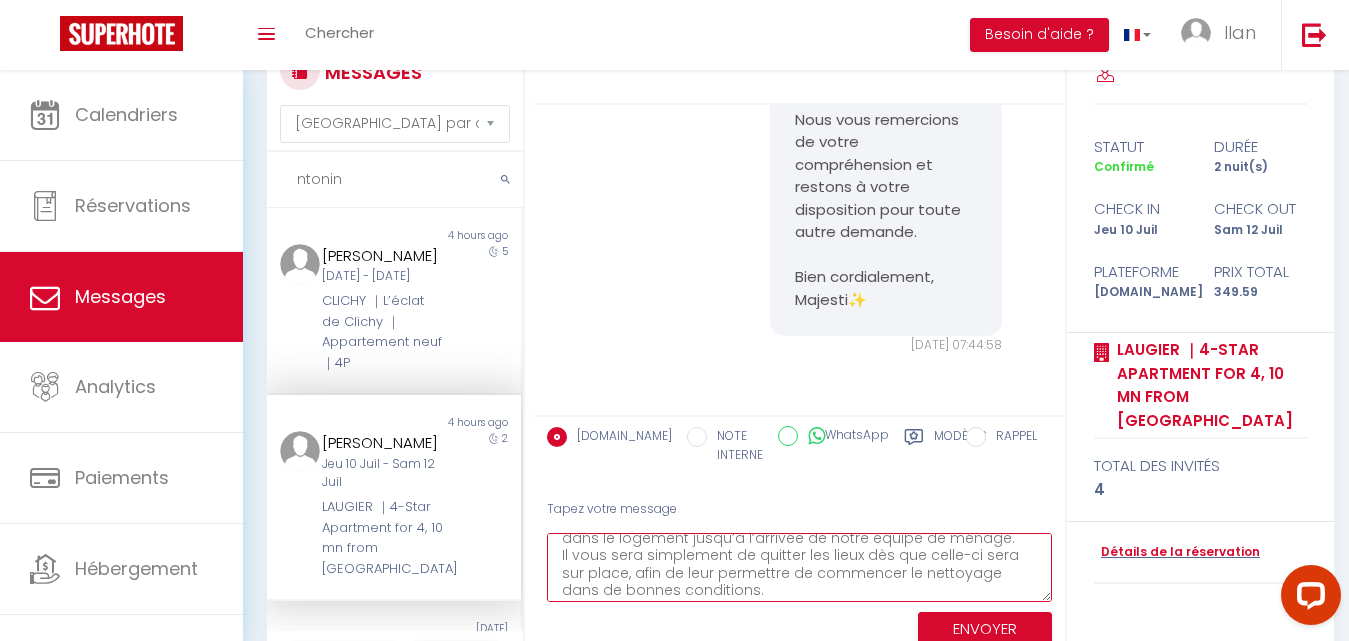 click on "[PERSON_NAME],
Après vérification auprès de notre équipe, vous pouvez [PERSON_NAME] dans le logement jusqu’à l’arrivée de notre équipe de ménage.
Il vous sera simplement de quitter [PERSON_NAME] dès que celle-ci sera sur place, afin de leur permettre de commencer le nettoyage dans [PERSON_NAME] conditions.
Merci pour votre compréhension et n’hésitez pas si vous avez la moindre question 😊
Cordialement,
Majesti✨" at bounding box center [799, 567] 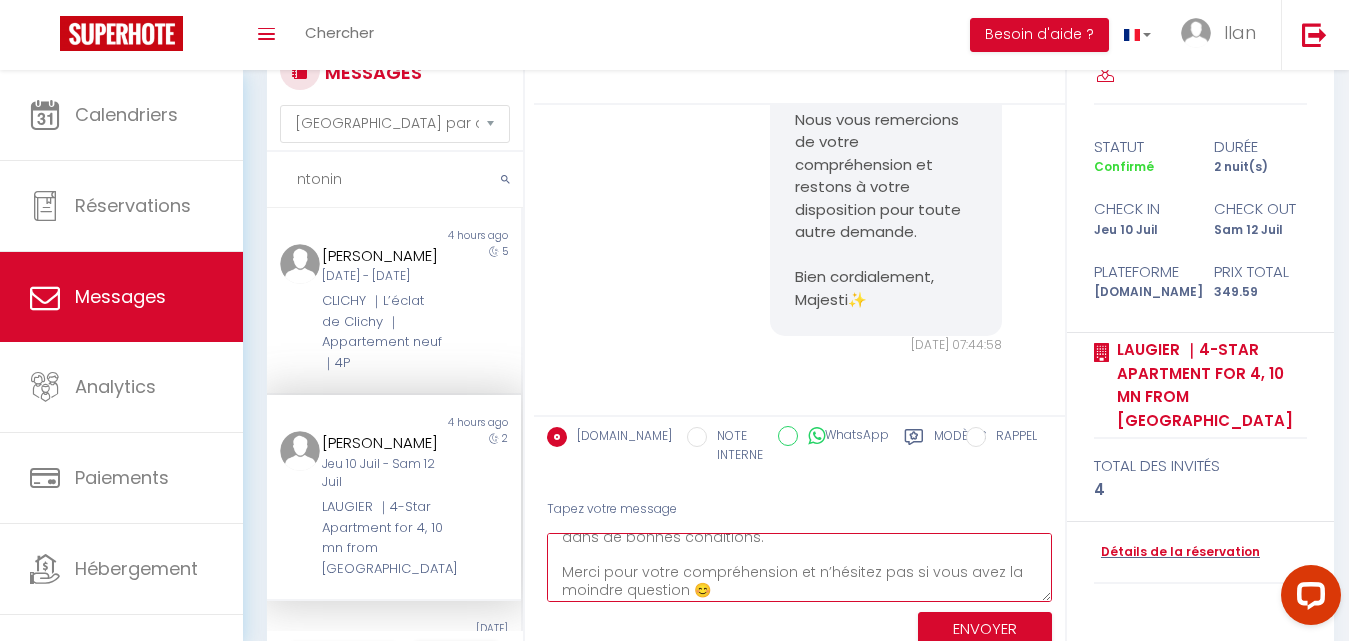 scroll, scrollTop: 134, scrollLeft: 0, axis: vertical 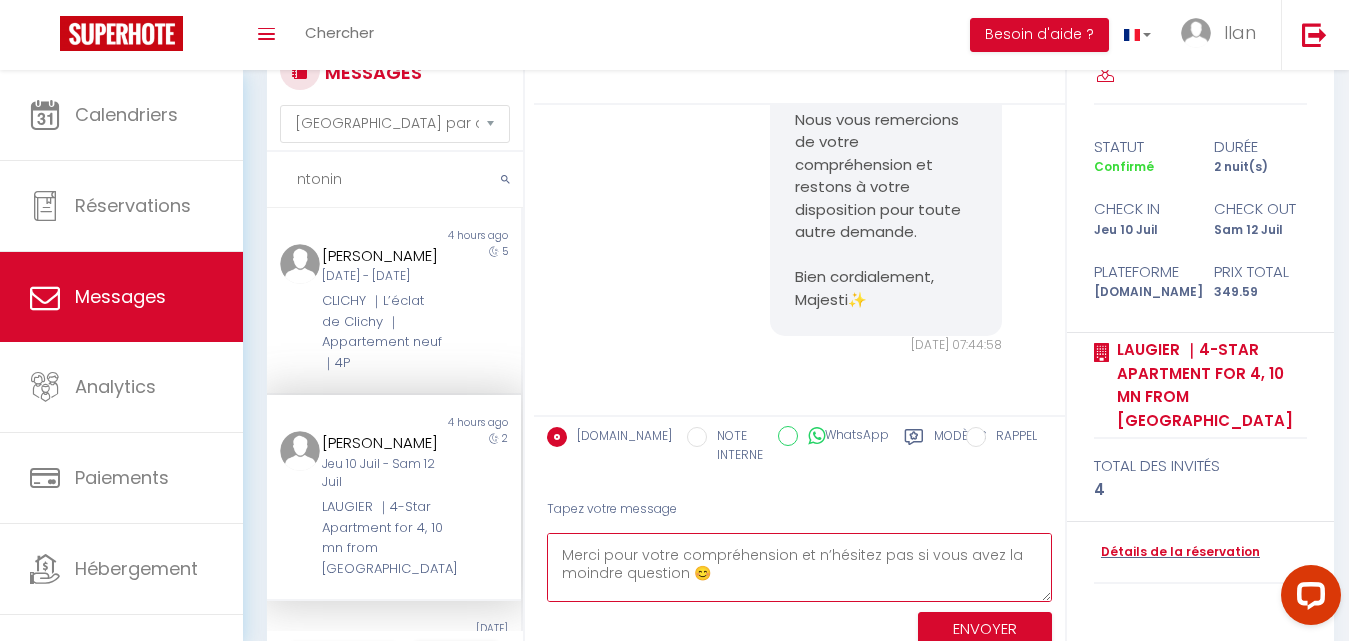 type on "[PERSON_NAME],
Après vérification auprès de notre équipe, vous pouvez [PERSON_NAME] dans le logement jusqu’à l’arrivée de notre équipe de ménage.
Il vous sera simplement de quitter [PERSON_NAME] dès que celle-ci sera sur place, afin de leur permettre de commencer le nettoyage dans [PERSON_NAME] conditions.
Merci pour votre compréhension et n’hésitez pas si vous avez la moindre question 😊
Cordialement,
Majesti✨" 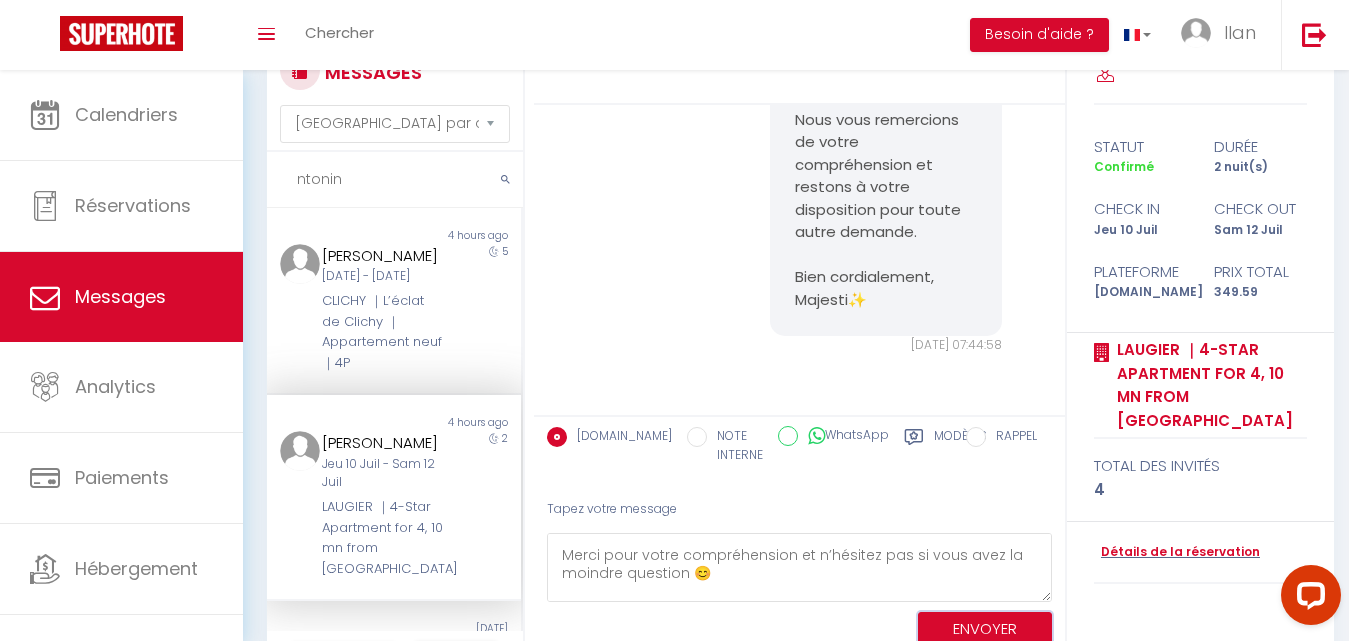click on "ENVOYER" at bounding box center (985, 629) 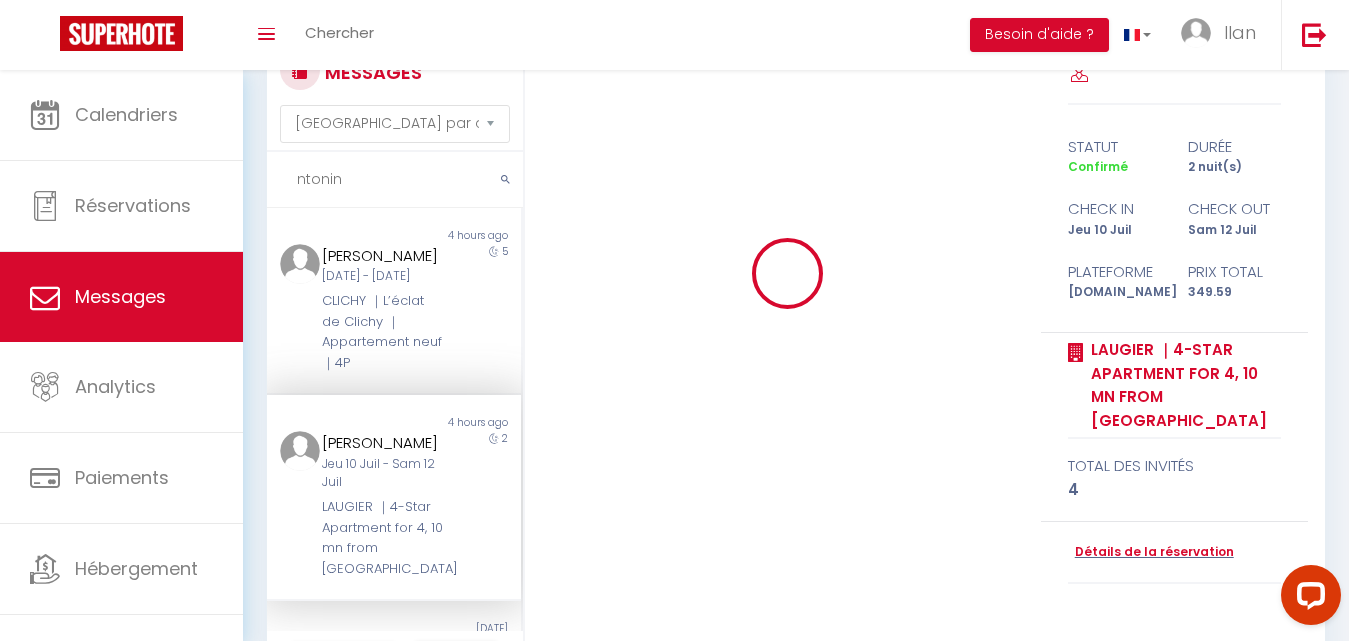 type 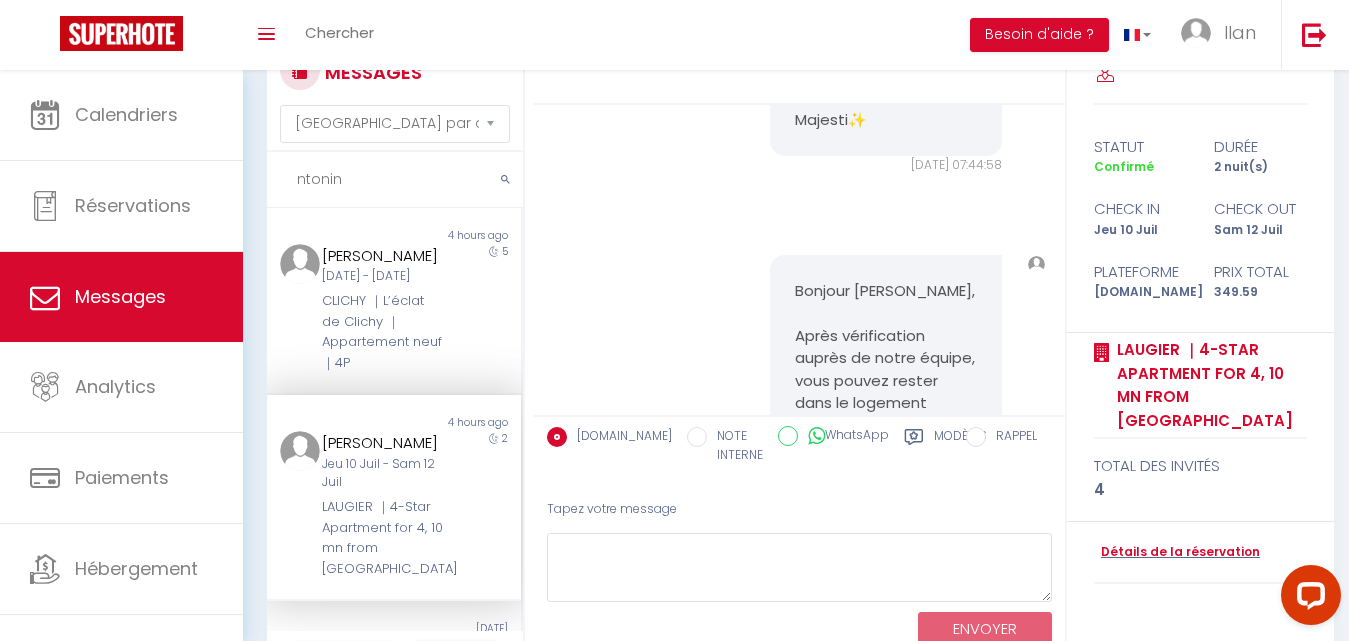scroll, scrollTop: 14452, scrollLeft: 0, axis: vertical 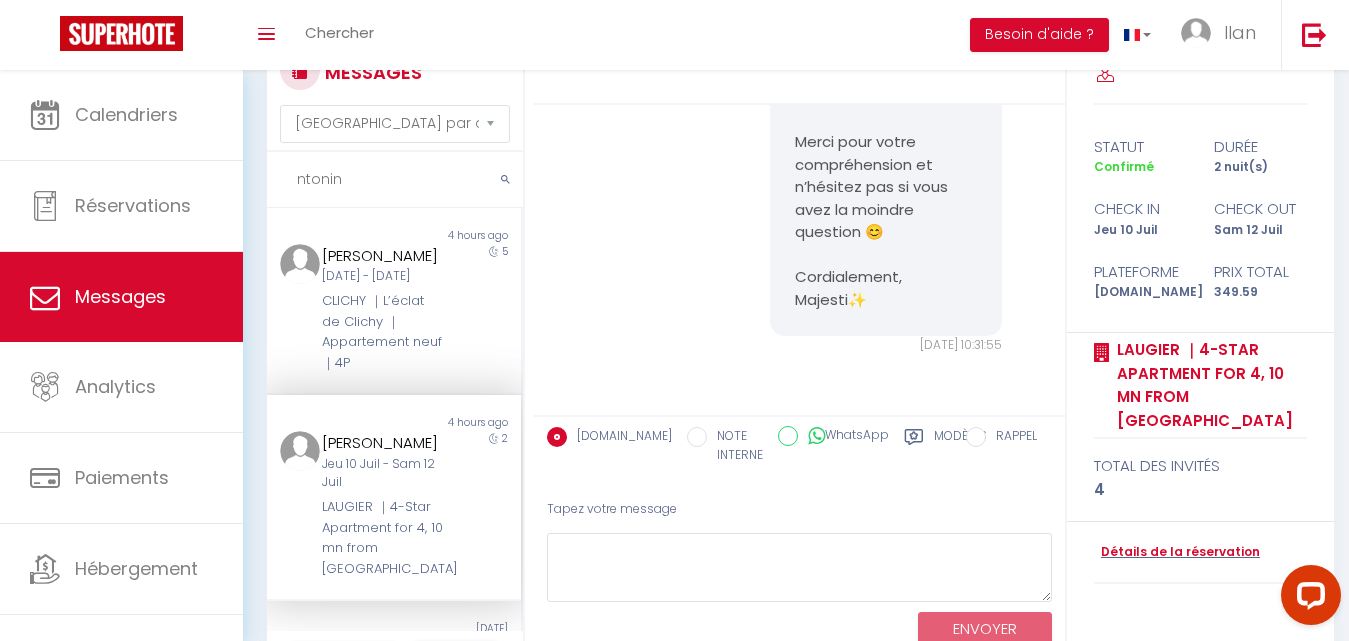 drag, startPoint x: 358, startPoint y: 168, endPoint x: 292, endPoint y: 184, distance: 67.911705 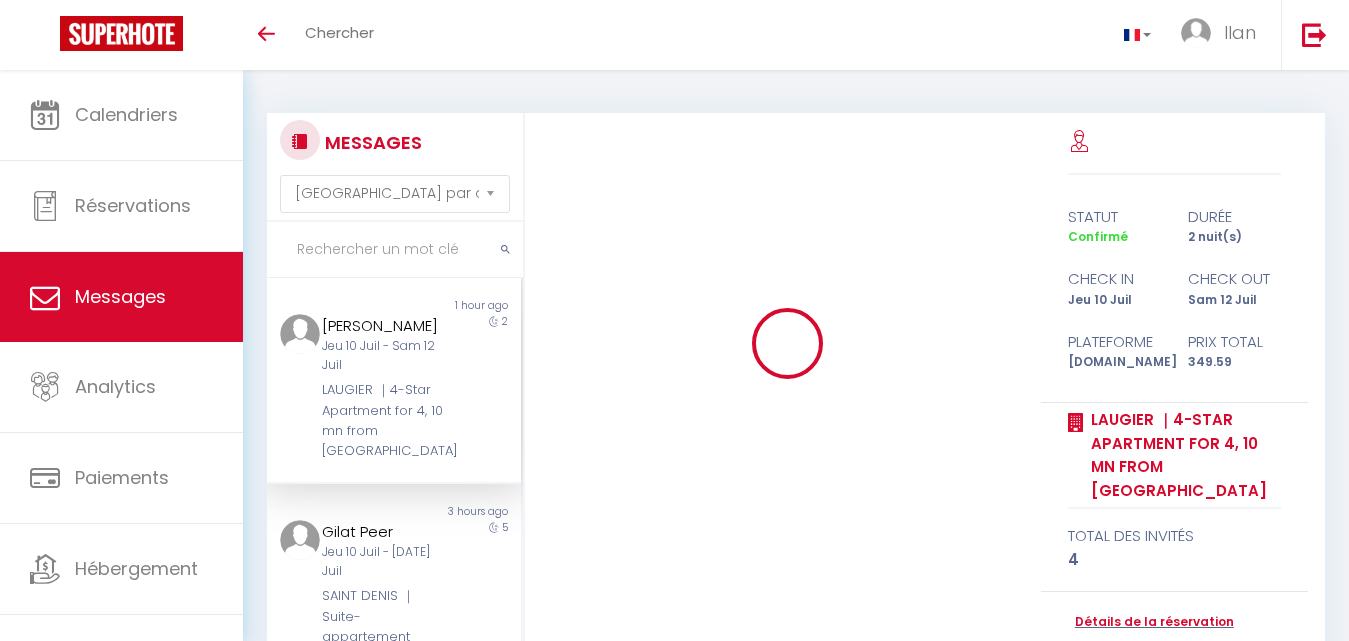 select on "message" 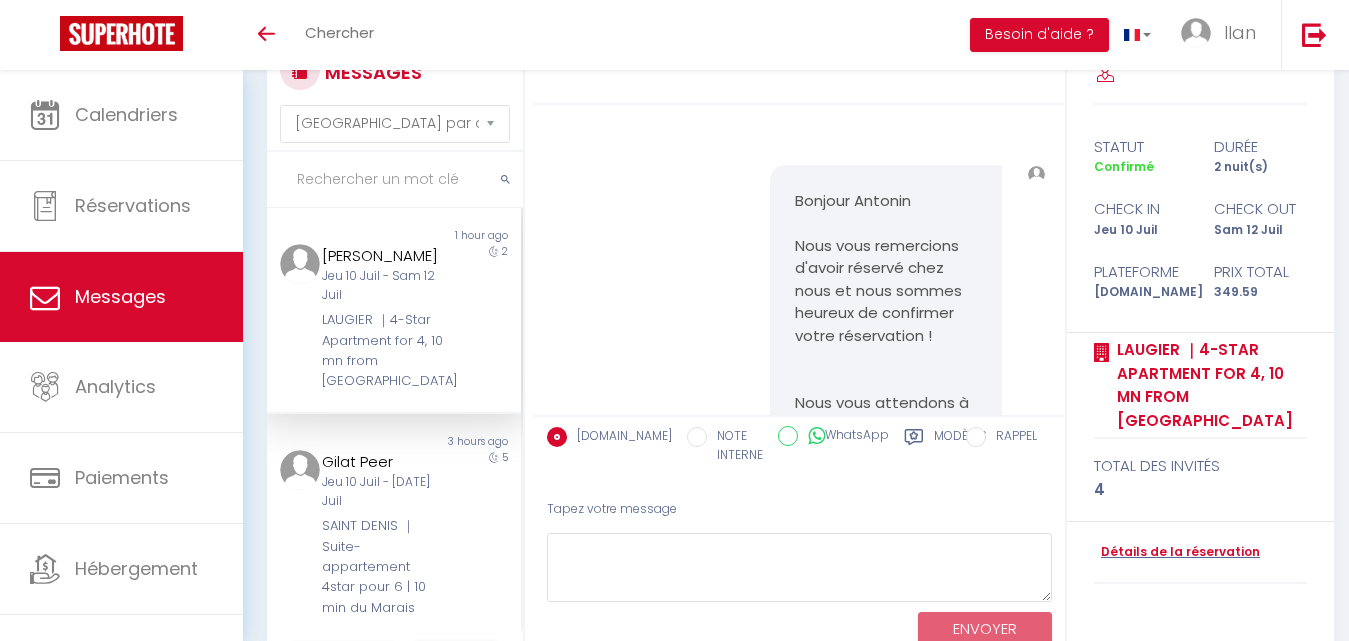 scroll, scrollTop: 14452, scrollLeft: 0, axis: vertical 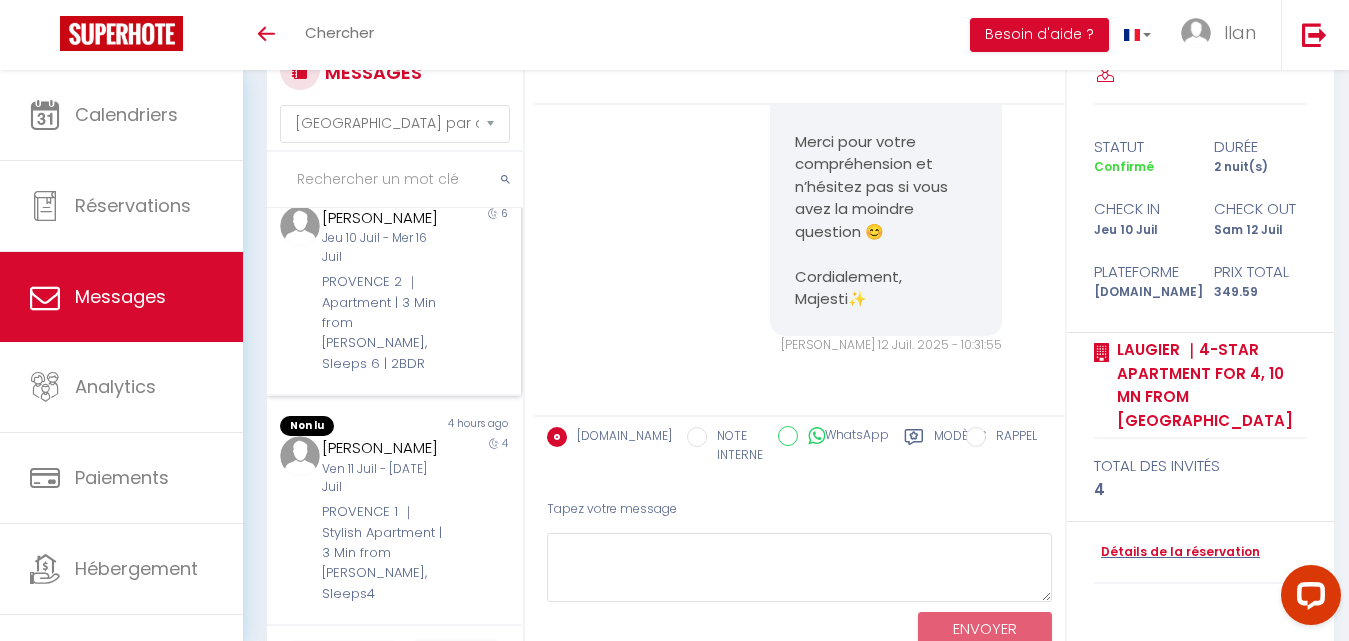 click on "Non lu
4 hours ago
[PERSON_NAME]   Jeu 10 Juil - Mer 16 Juil   PROVENCE 2 ｜Apartment | 3 Min from Haussmann, Sleeps 6 | 2BDR     6" at bounding box center (394, 281) 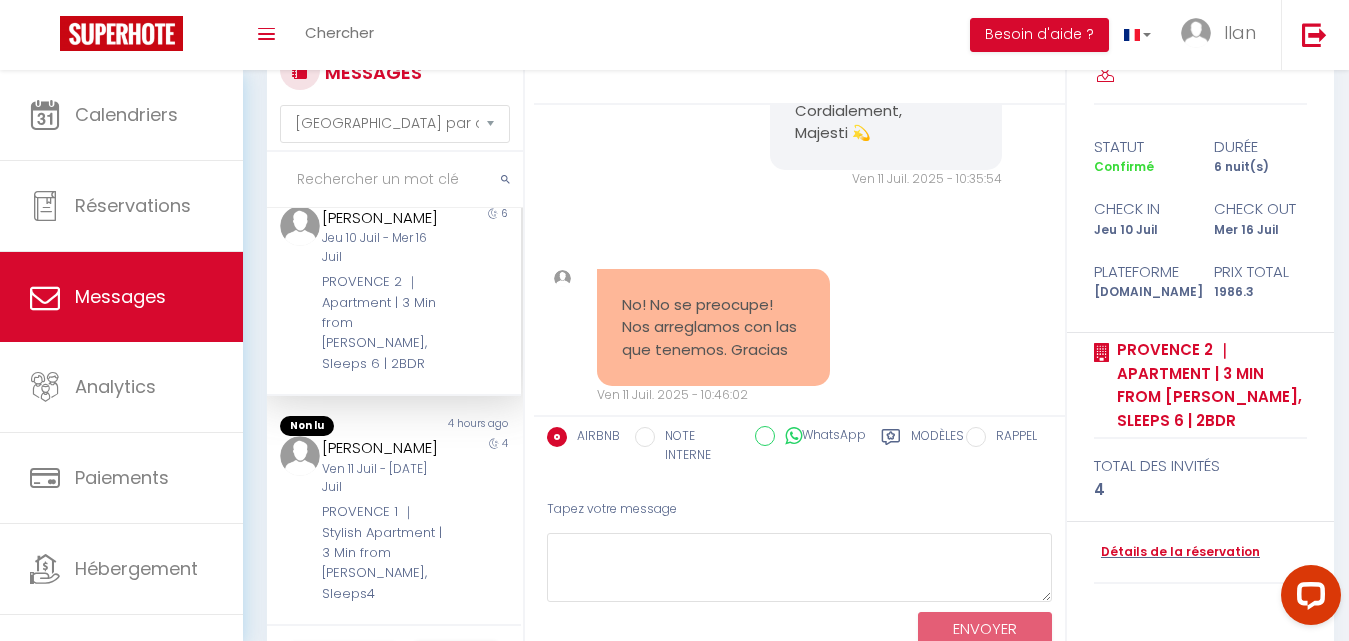 scroll, scrollTop: 15665, scrollLeft: 0, axis: vertical 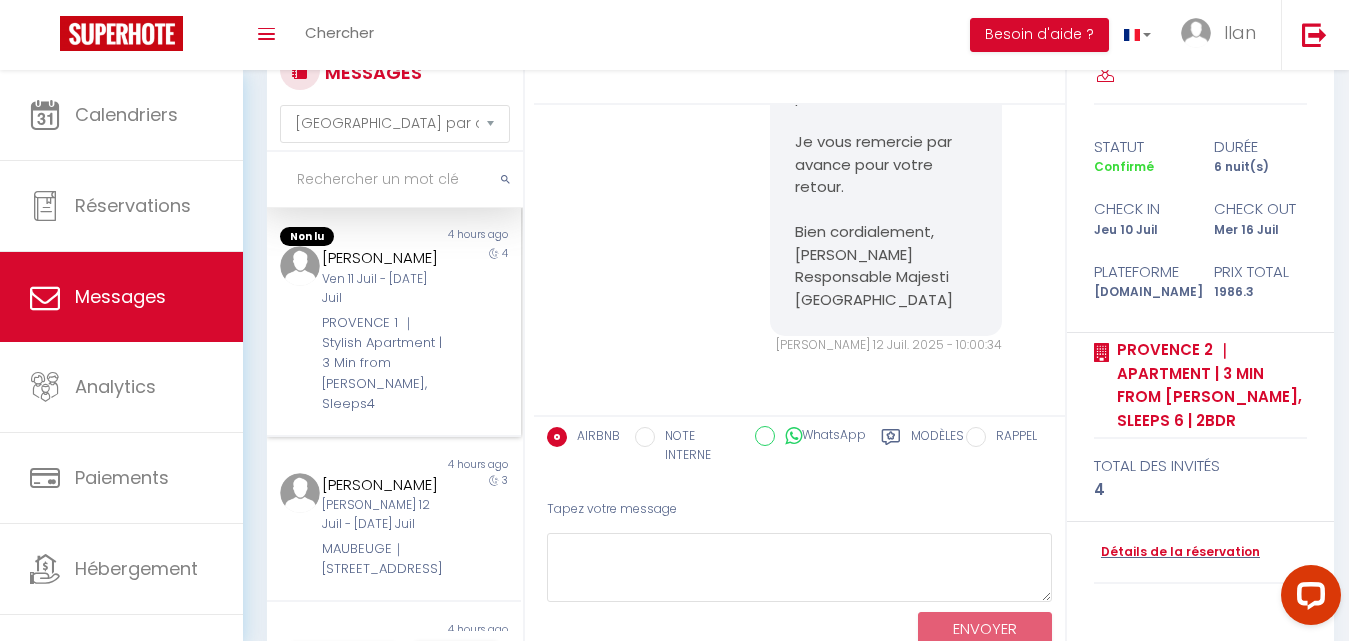 click on "4" at bounding box center (488, 330) 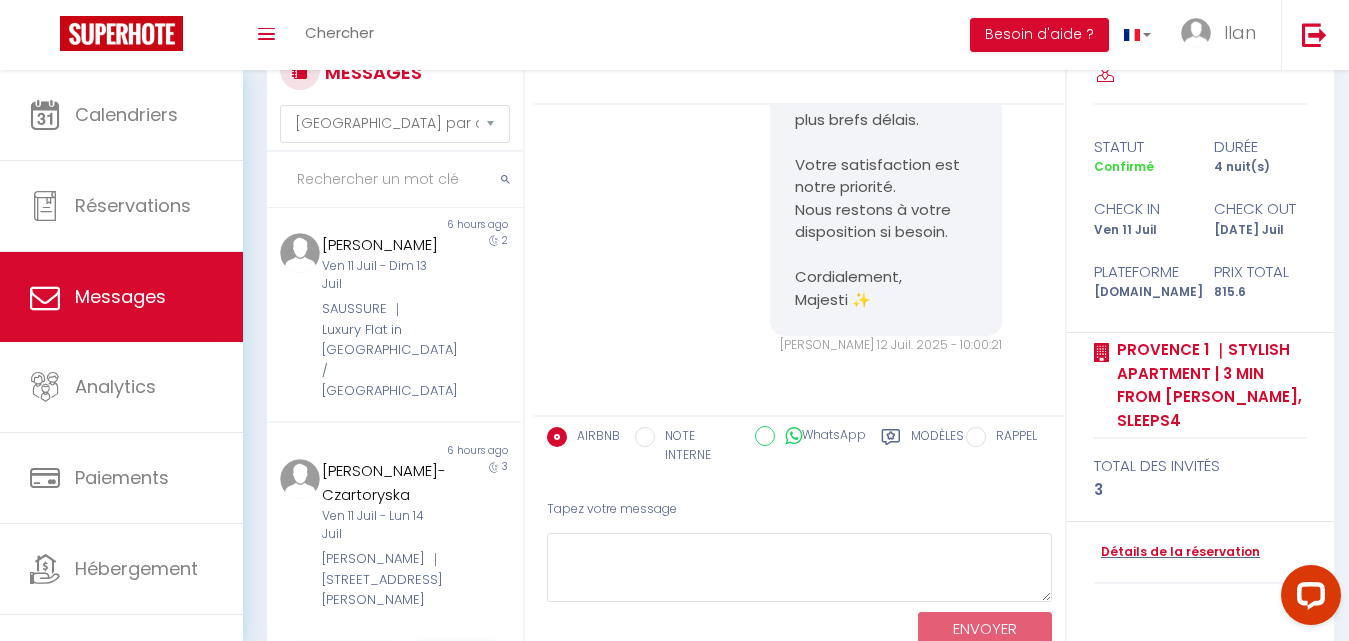 scroll, scrollTop: 1773, scrollLeft: 0, axis: vertical 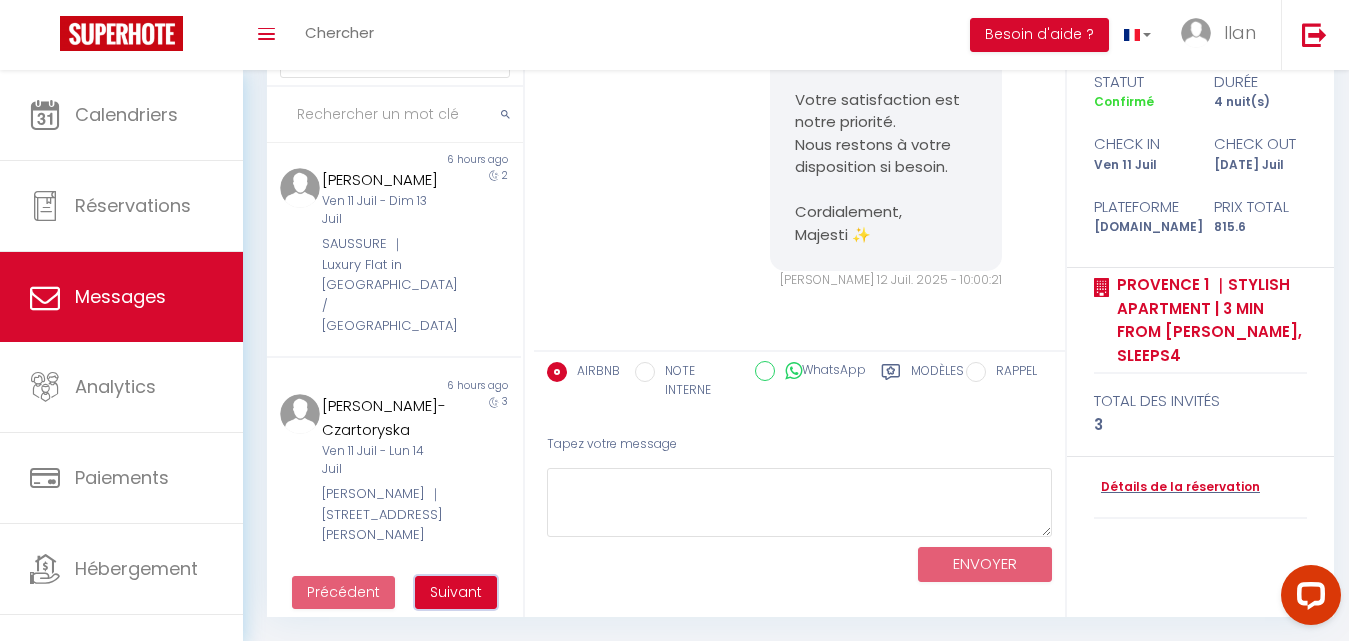 click on "Suivant" at bounding box center (456, 592) 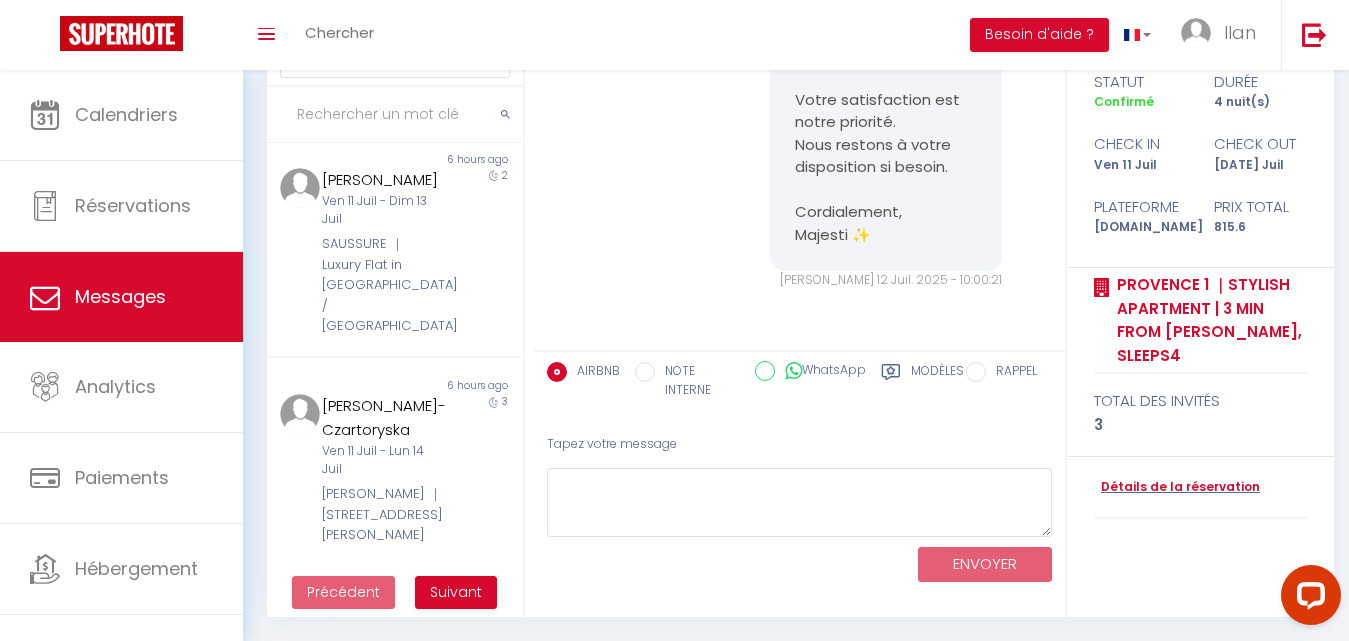 scroll, scrollTop: 70, scrollLeft: 0, axis: vertical 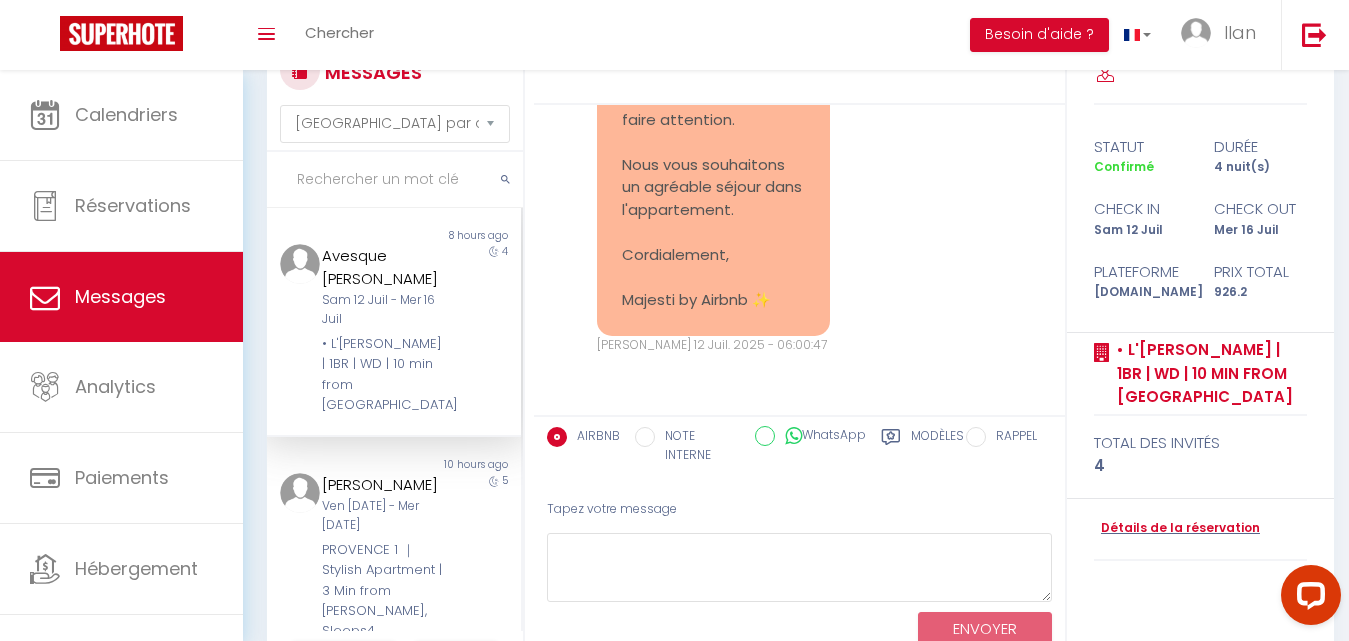 drag, startPoint x: 505, startPoint y: 242, endPoint x: 517, endPoint y: 476, distance: 234.3075 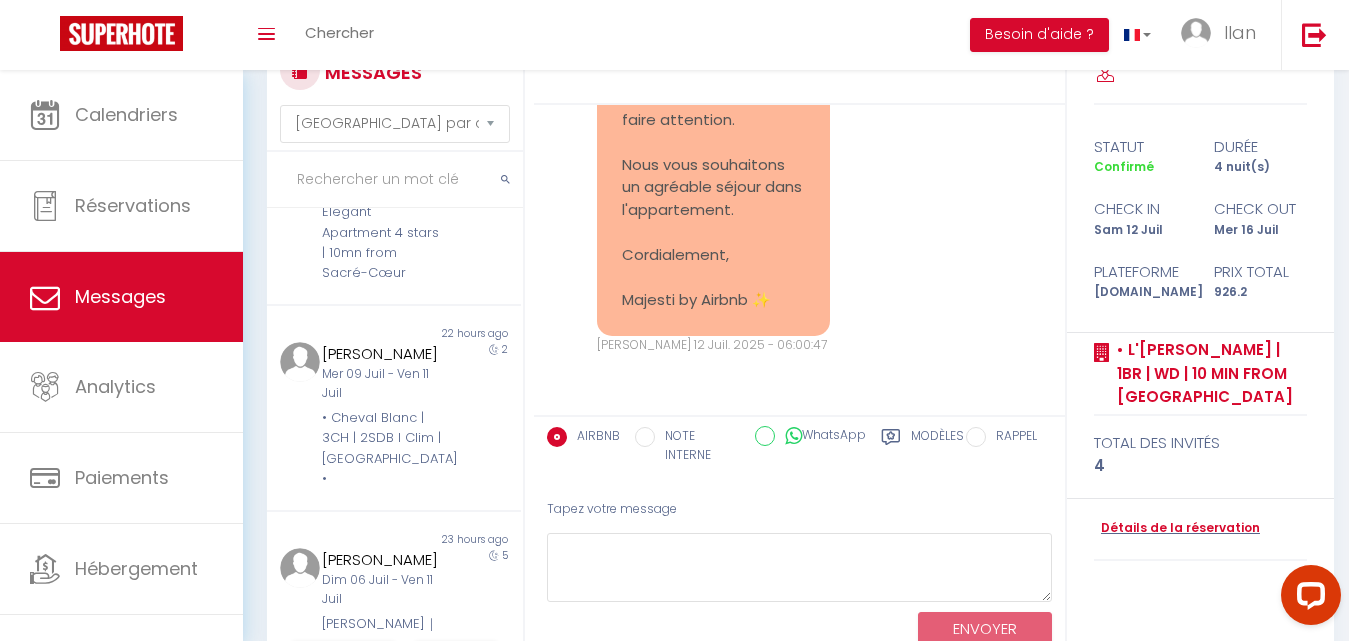 scroll, scrollTop: 1902, scrollLeft: 0, axis: vertical 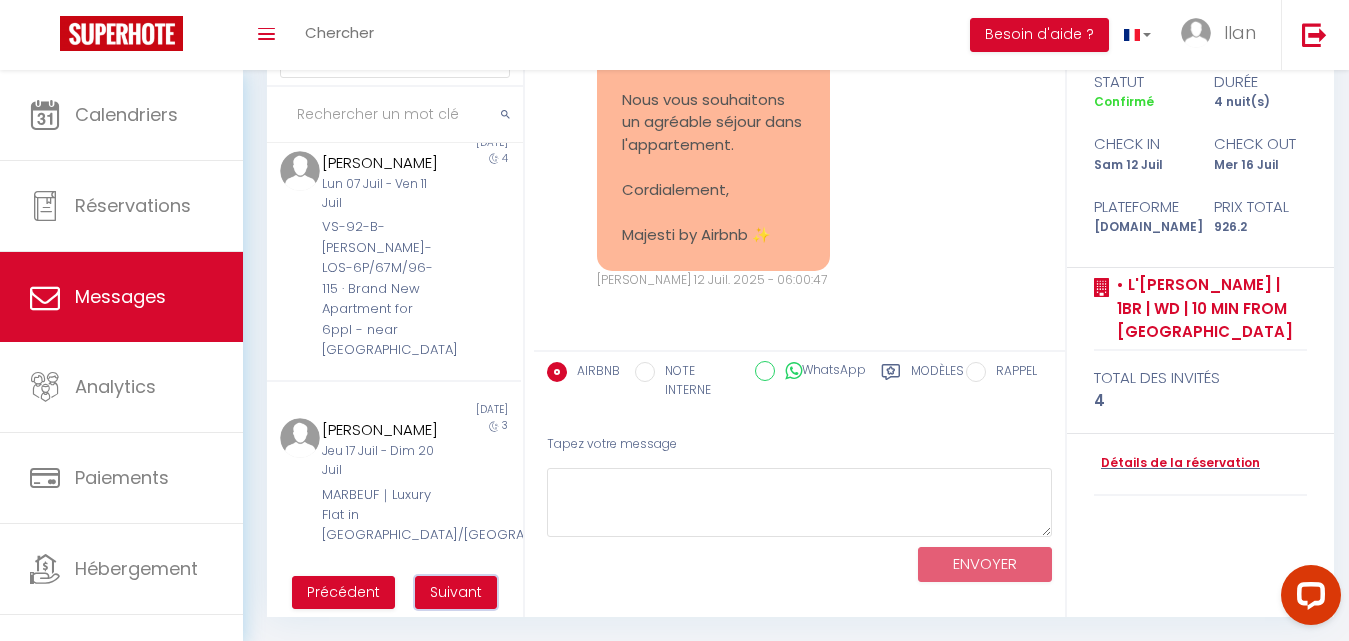 click on "Suivant" at bounding box center [456, 592] 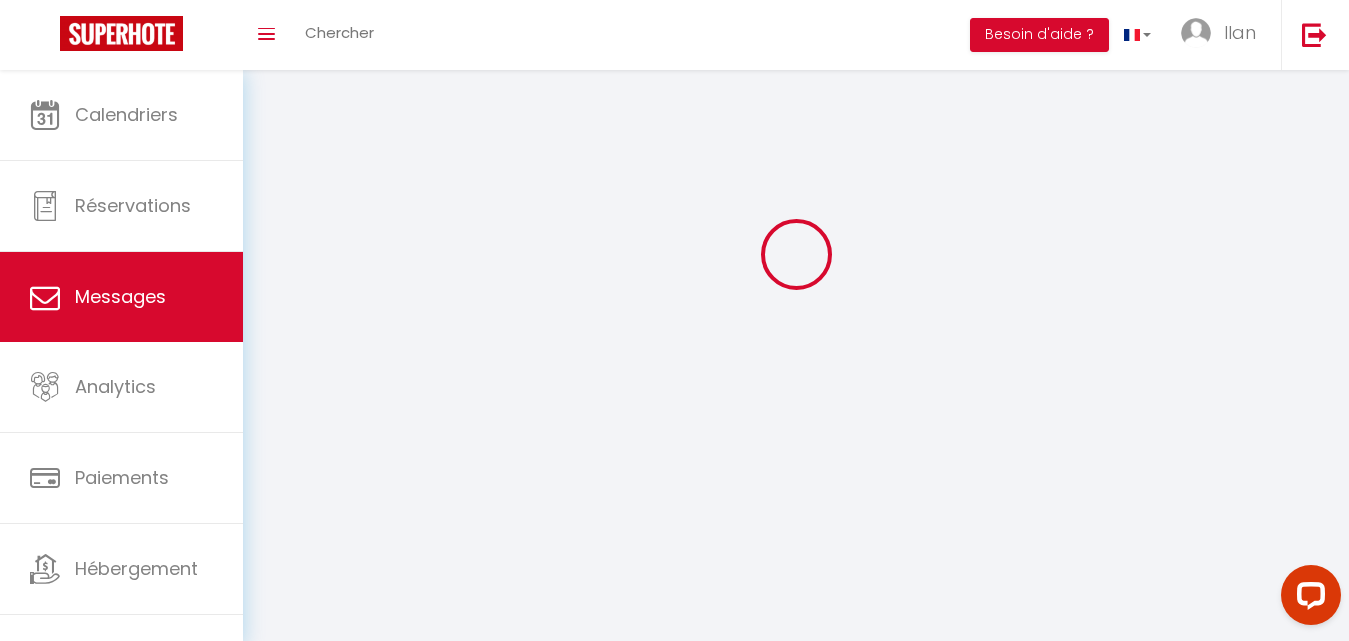 scroll, scrollTop: 70, scrollLeft: 0, axis: vertical 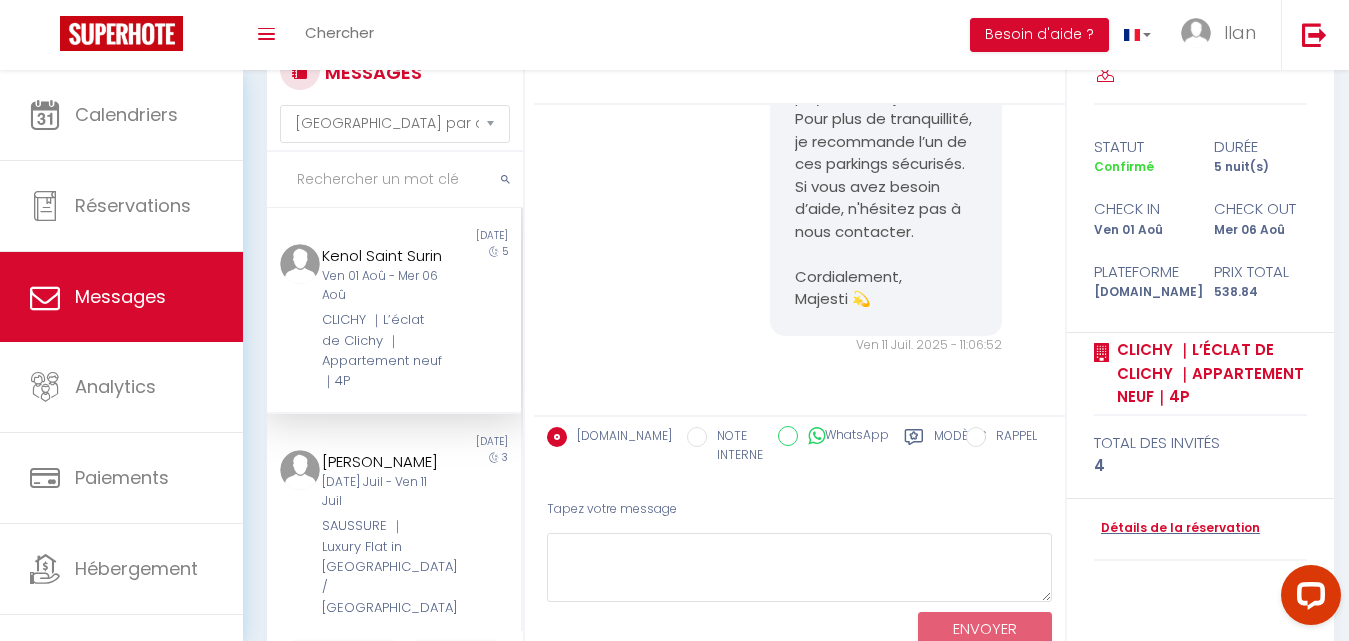 click on "Bonjour,
Voici quelques parkings proches du logement :
Parking Indigo Hôtel de Ville — 80 boulevard Jean Jaurès, à environ 5 min à pied
Yespark Entrée de Ville — 8 rue Bonnet, à environ 4 min à pied
Zenpark Hôpital Beaujon — 13 rue des Frères Lumière, à environ 6 min à pied
BePark Mairie de Clichy — 78 rue Martre, à environ 7 min à pied
Yespark Les Batignolles — 5 allée Marie Bréchet, à environ 8 min à pied
Parking Rédélé Place de Clichy — 11 rue Forest, à environ 10 min à pied
Il est aussi possible de se garer dans la rue, mais les places sont souvent limitées et payantes en journée. Pour plus de tranquillité, je recommande l’un de ces parkings sécurisés. Si vous avez besoin d’aide, n'hésitez pas à nous contacter.
Cordialement,
Majesti 💫   Ven 11 Juil. 2025 - 11:06:52     Note Sms       Ven 11 Juil. 2025 - 11:06:52" at bounding box center [800, -242] 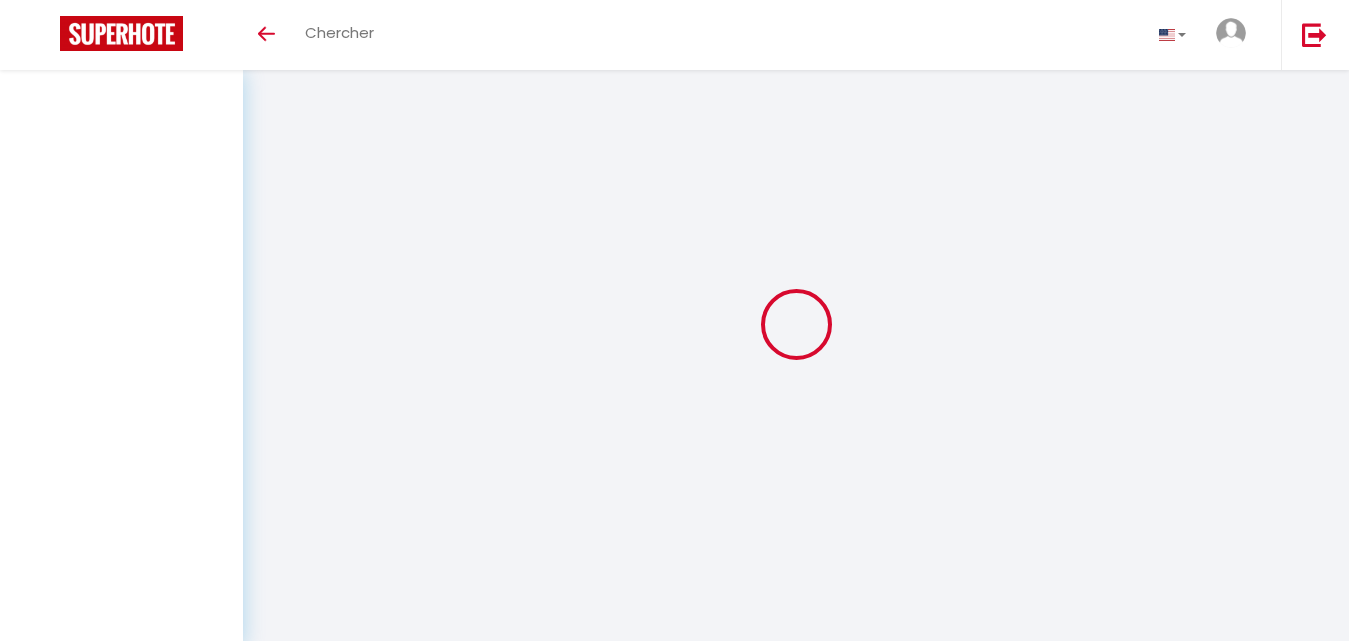 select on "message" 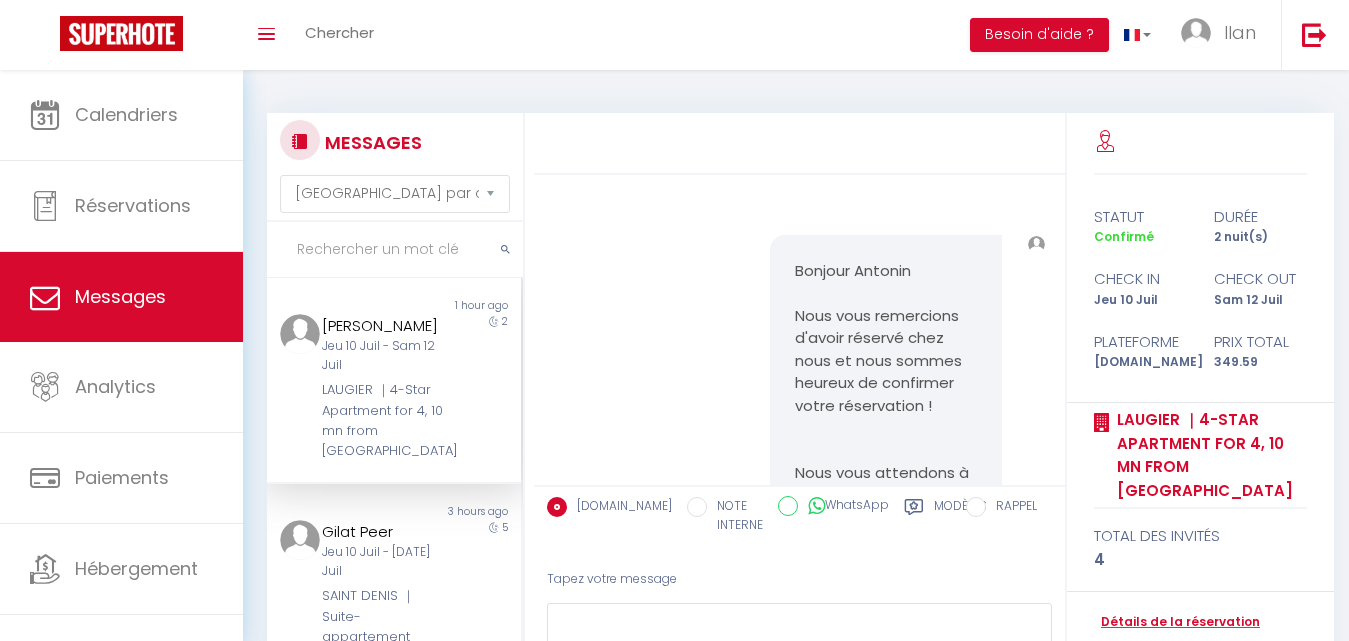 scroll, scrollTop: 70, scrollLeft: 0, axis: vertical 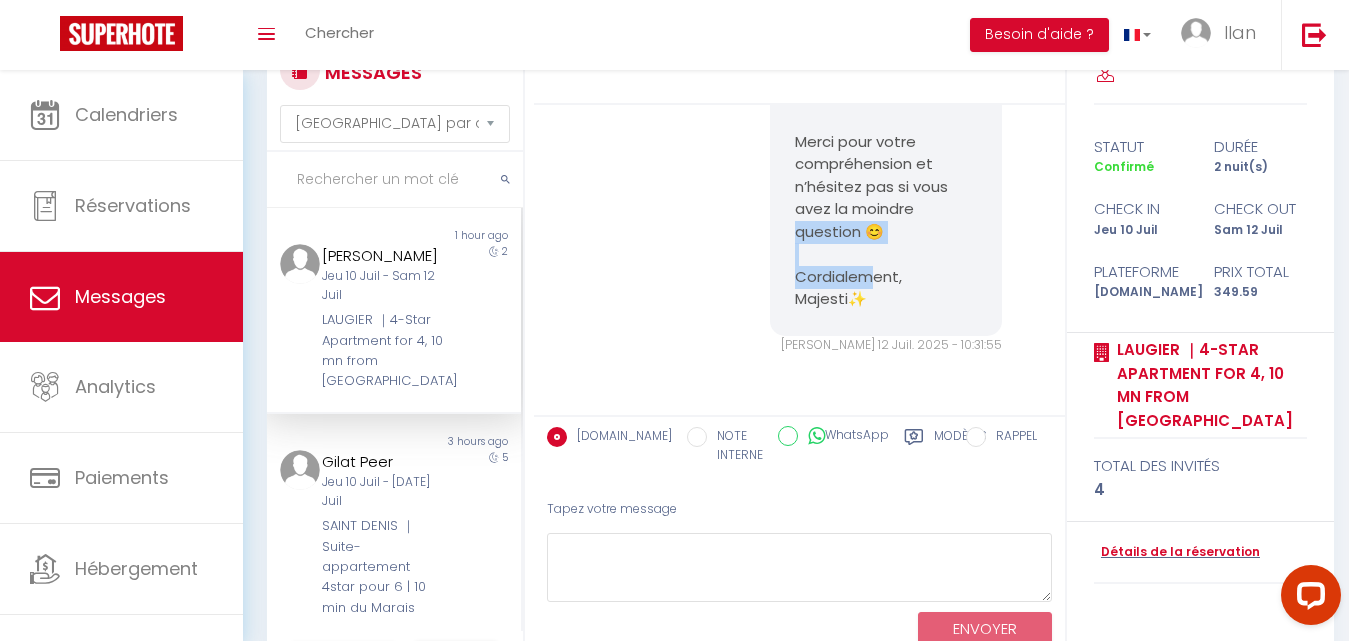 drag, startPoint x: 862, startPoint y: 294, endPoint x: 783, endPoint y: 277, distance: 80.80842 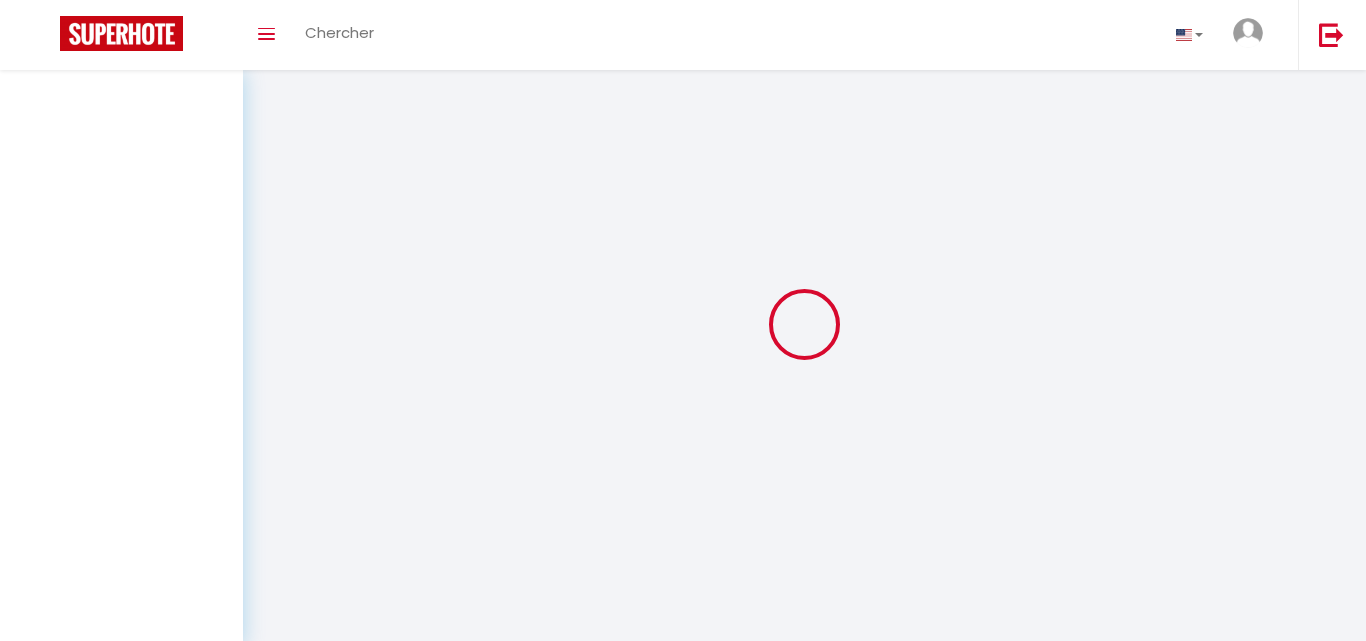 select on "message" 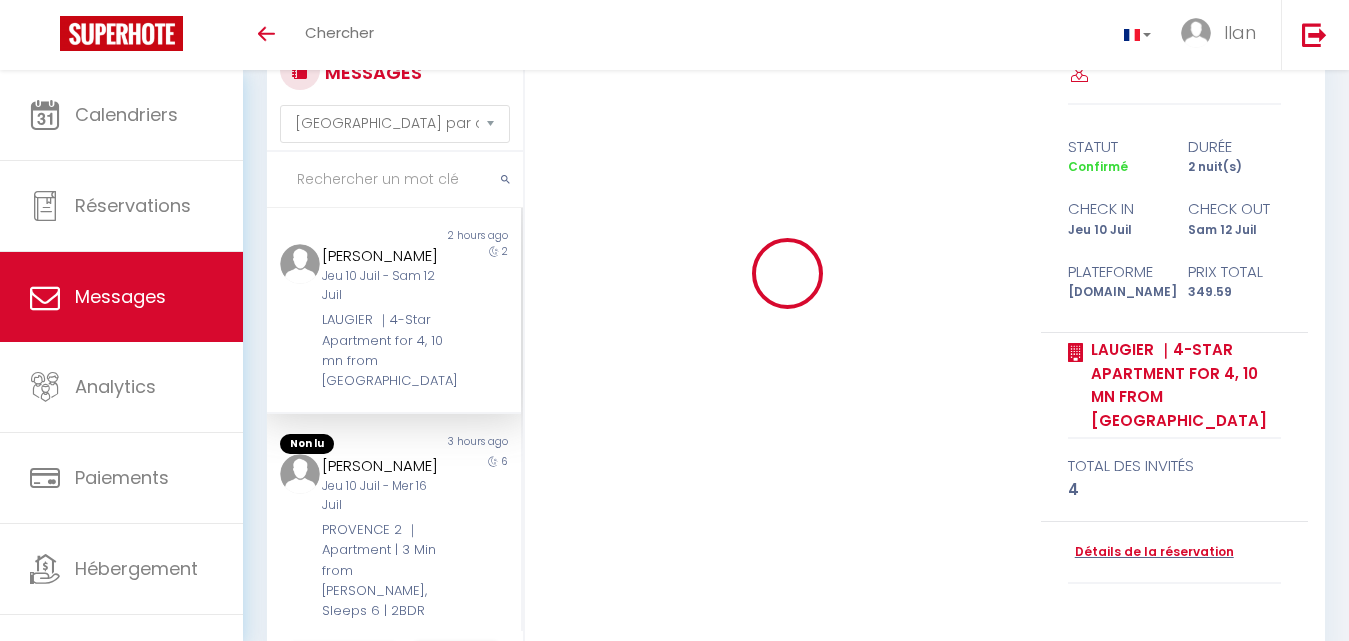 scroll, scrollTop: 70, scrollLeft: 0, axis: vertical 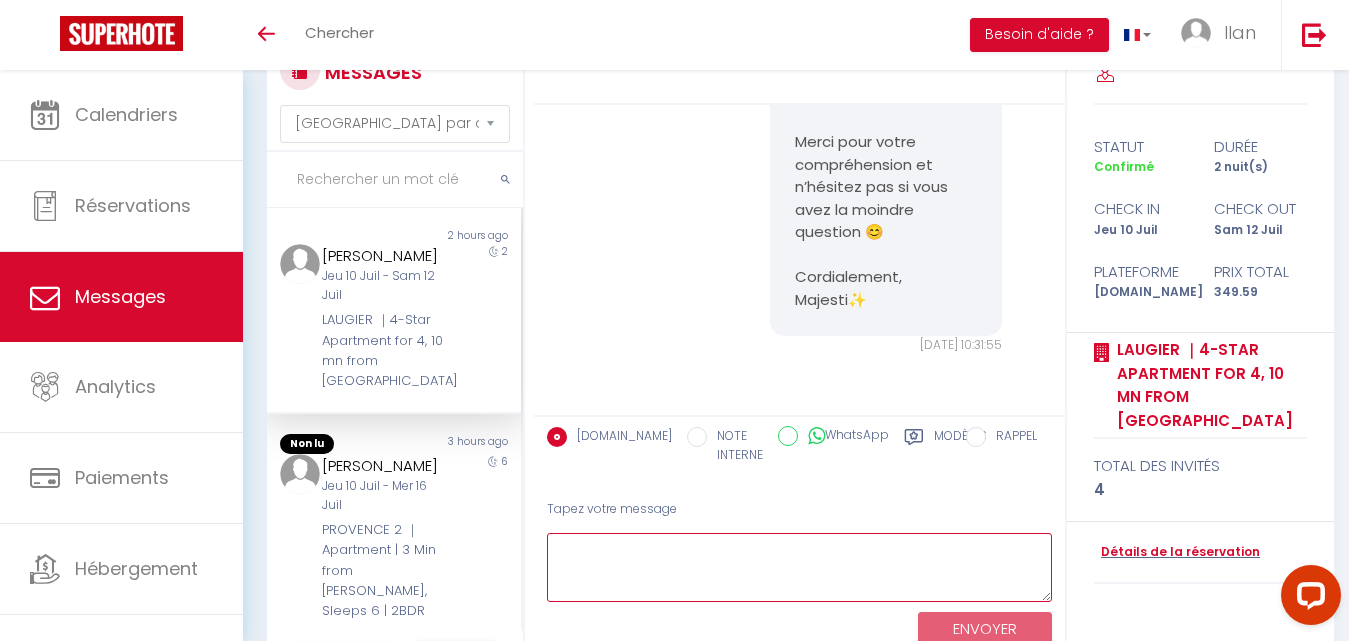 click at bounding box center (799, 567) 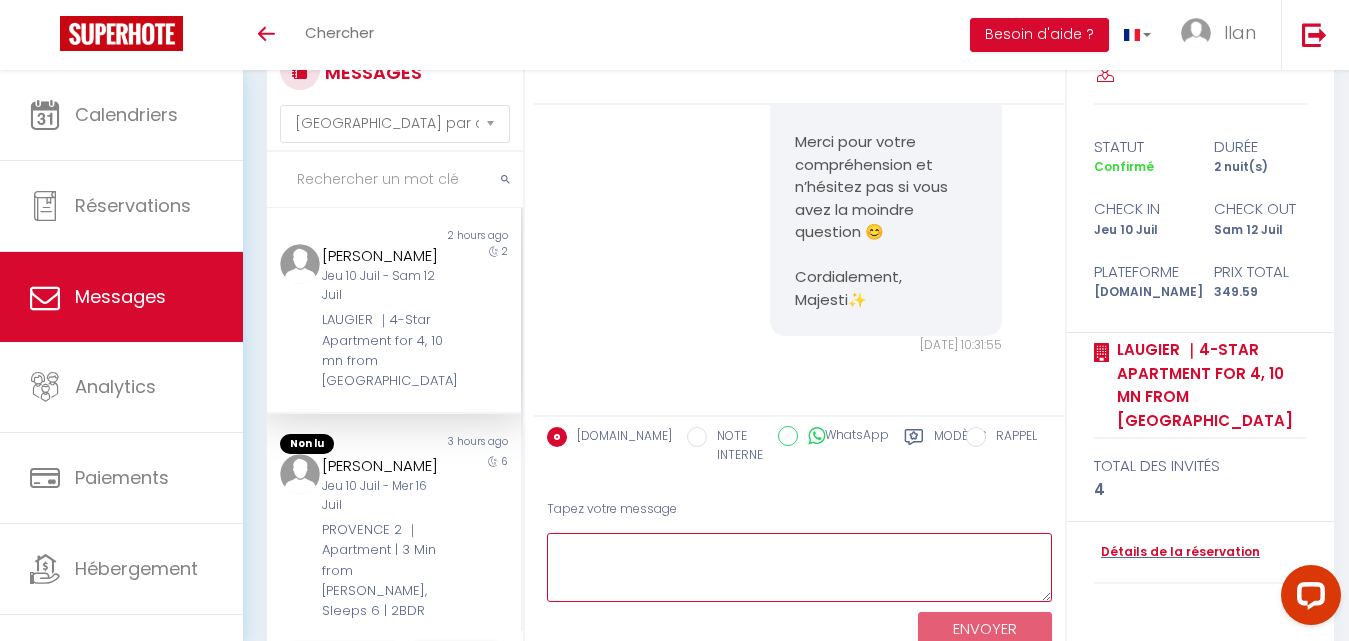 paste on "il y a effectivement une erreur dans l’annonce. Nous nous excusons sincèrement pour cette confusion.
Pour nous excuser de ce désagrément, nous vous proposons un geste commercial sous la forme d’un dédommagement de 25 €, si cela vous convient." 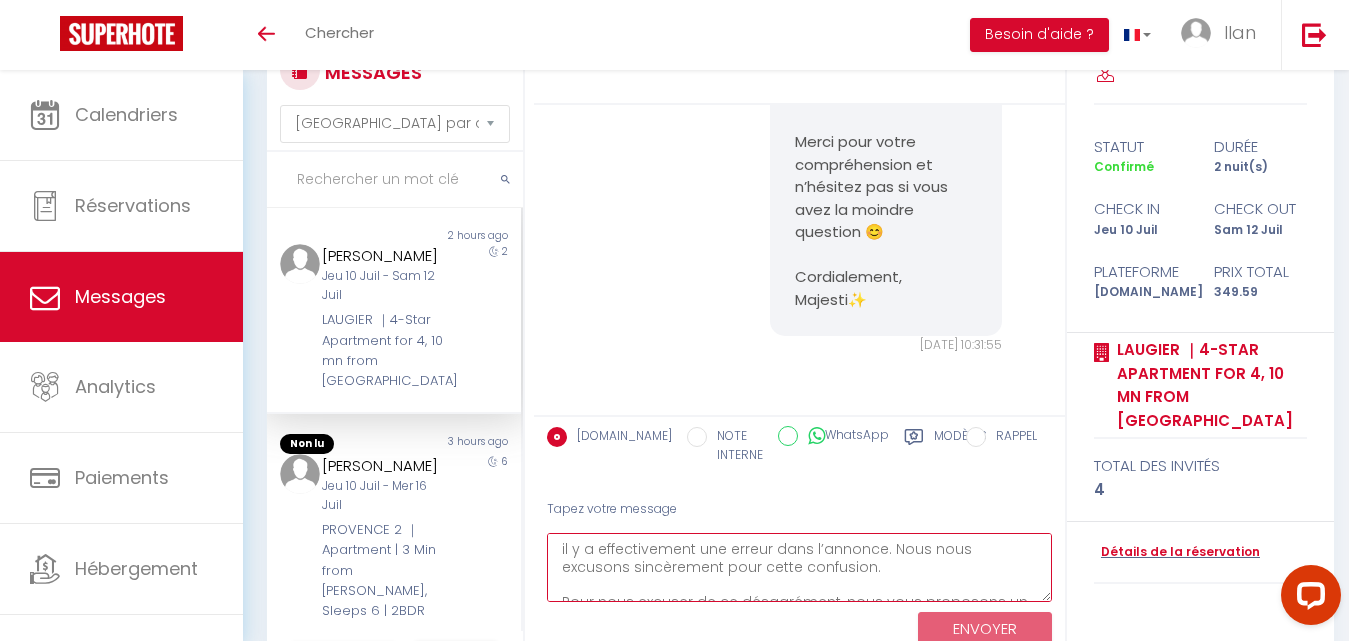 scroll, scrollTop: 47, scrollLeft: 0, axis: vertical 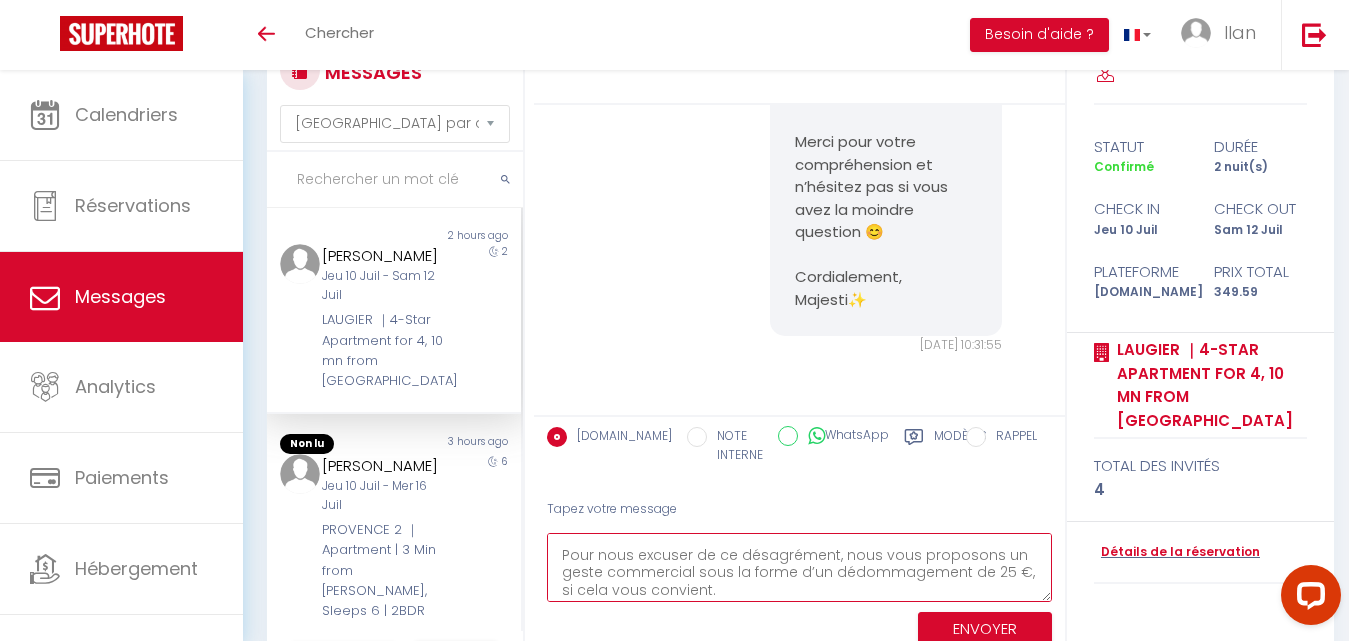 click on "il y a effectivement une erreur dans l’annonce. Nous nous excusons sincèrement pour cette confusion.
Pour nous excuser de ce désagrément, nous vous proposons un geste commercial sous la forme d’un dédommagement de 25 €, si cela vous convient." at bounding box center (799, 567) 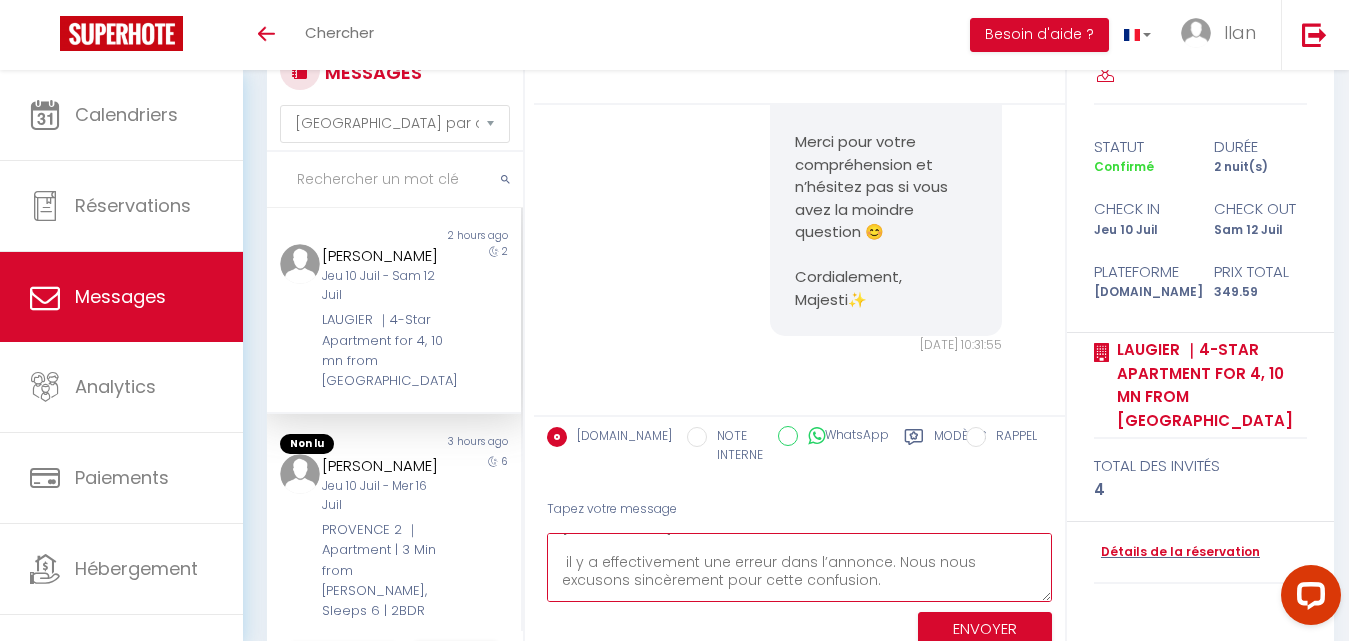 scroll, scrollTop: 39, scrollLeft: 0, axis: vertical 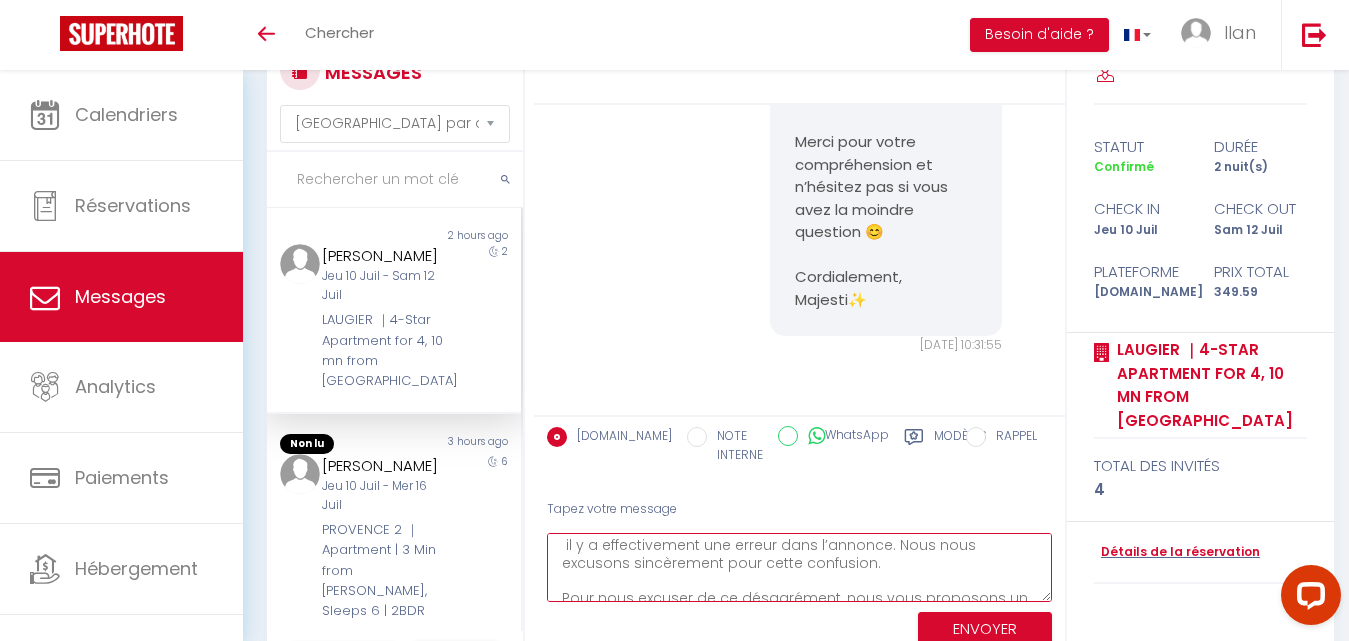click on "Antonin,
il y a effectivement une erreur dans l’annonce. Nous nous excusons sincèrement pour cette confusion.
Pour nous excuser de ce désagrément, nous vous proposons un geste commercial sous la forme d’un dédommagement de 25 €, si cela vous convient." at bounding box center (799, 567) 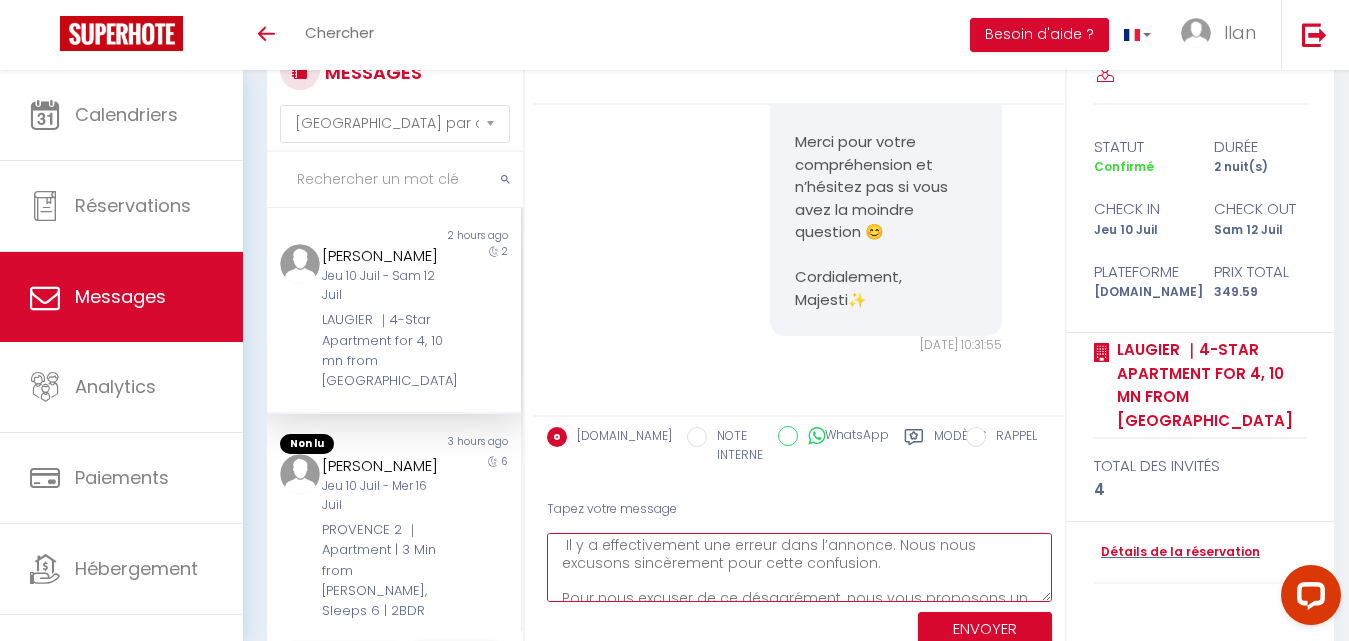 click on "Antonin,
Il y a effectivement une erreur dans l’annonce. Nous nous excusons sincèrement pour cette confusion.
Pour nous excuser de ce désagrément, nous vous proposons un geste commercial sous la forme d’un dédommagement de 25 €, si cela vous convient." at bounding box center (799, 567) 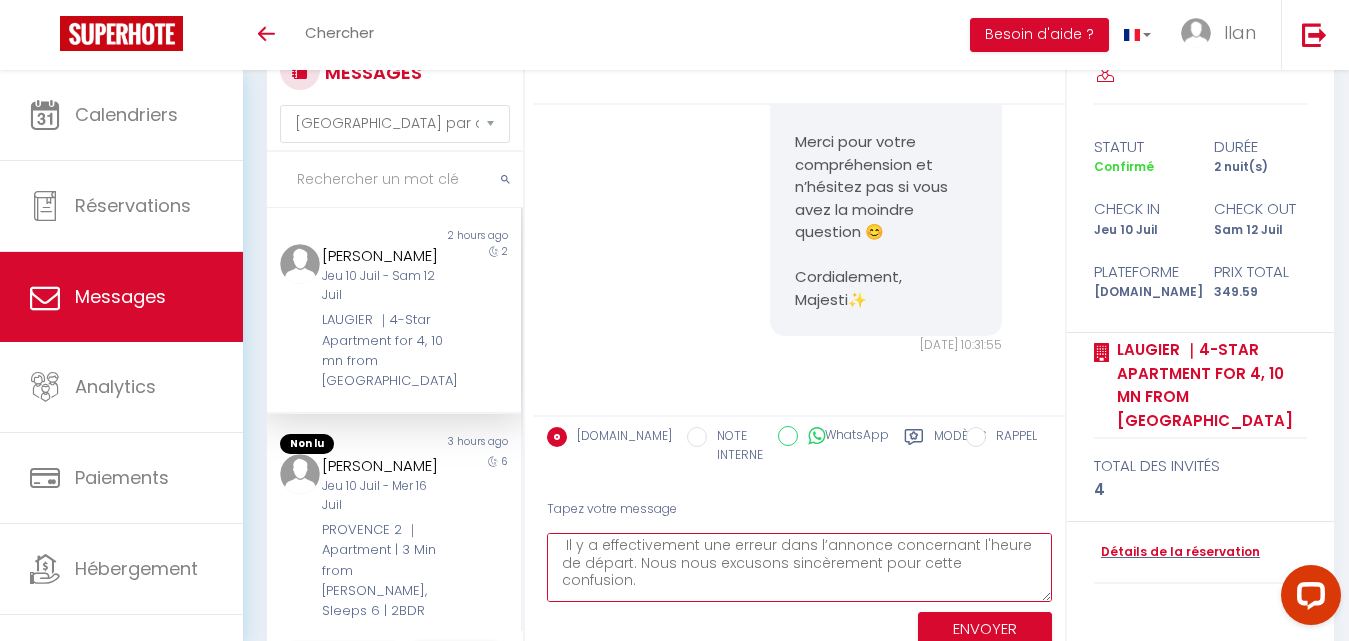 click on "Antonin,
Il y a effectivement une erreur dans l’annonce concernant l'heure de départ. Nous nous excusons sincèrement pour cette confusion.
Pour nous excuser de ce désagrément, nous vous proposons un geste commercial sous la forme d’un dédommagement de 25 €, si cela vous convient." at bounding box center [799, 567] 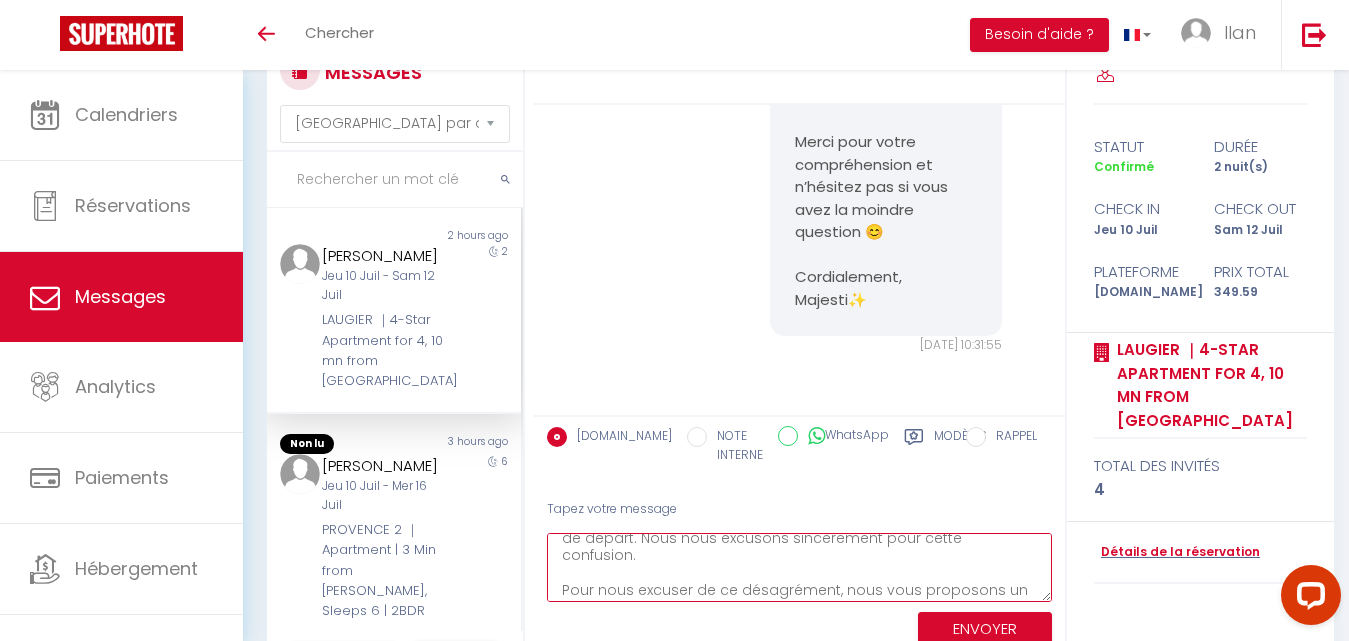 scroll, scrollTop: 82, scrollLeft: 0, axis: vertical 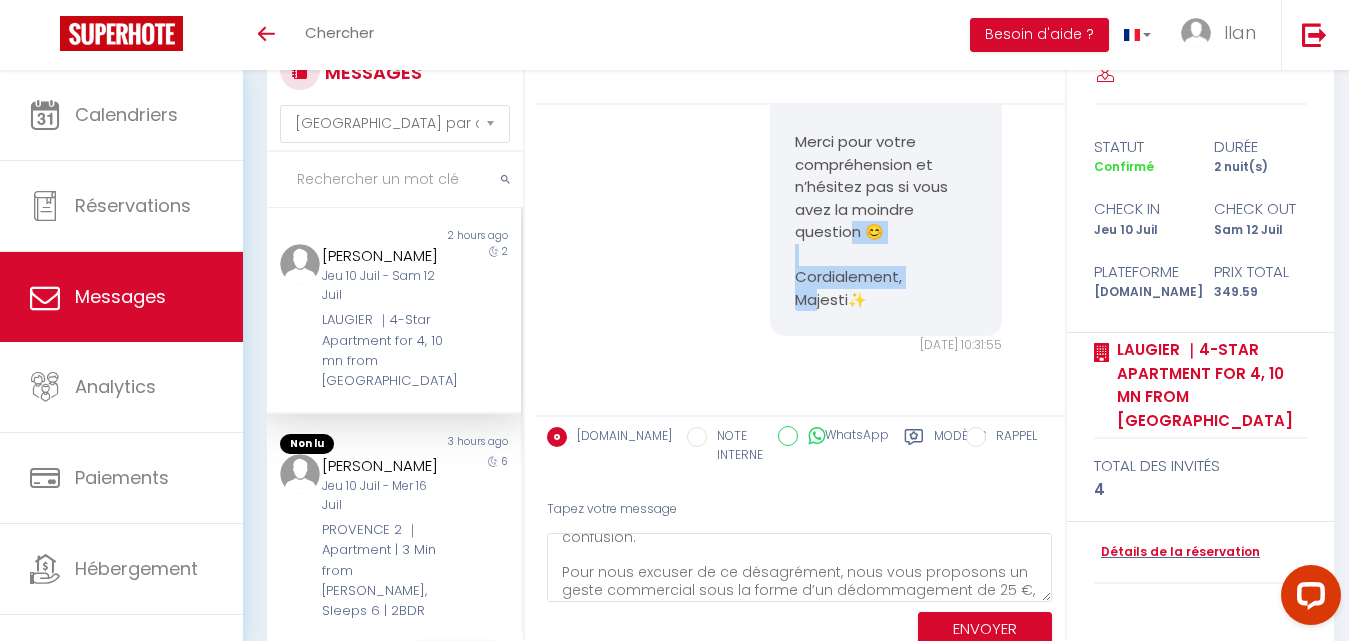 drag, startPoint x: 875, startPoint y: 316, endPoint x: 785, endPoint y: 278, distance: 97.6934 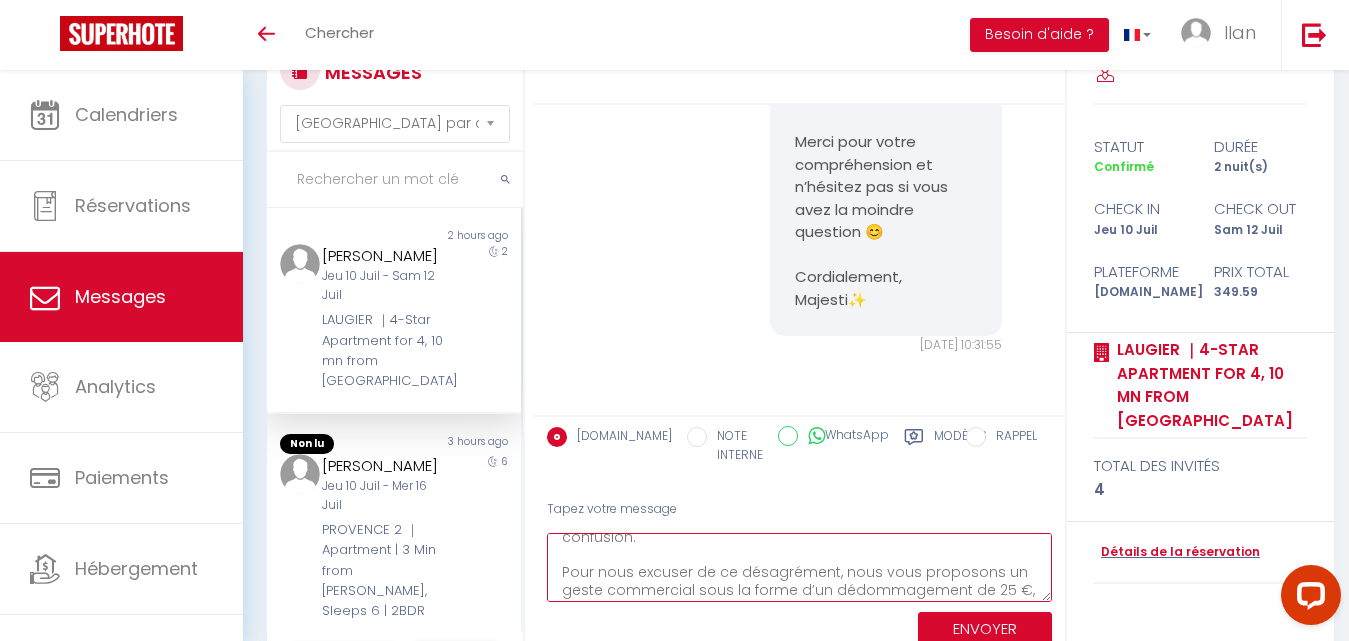 click on "Antonin,
Il y a effectivement une erreur dans l’annonce concernant l'heure de départ. Nous nous excusons sincèrement pour cette confusion.
Pour nous excuser de ce désagrément, nous vous proposons un geste commercial sous la forme d’un dédommagement de 25 €, si cela vous convient." at bounding box center (799, 567) 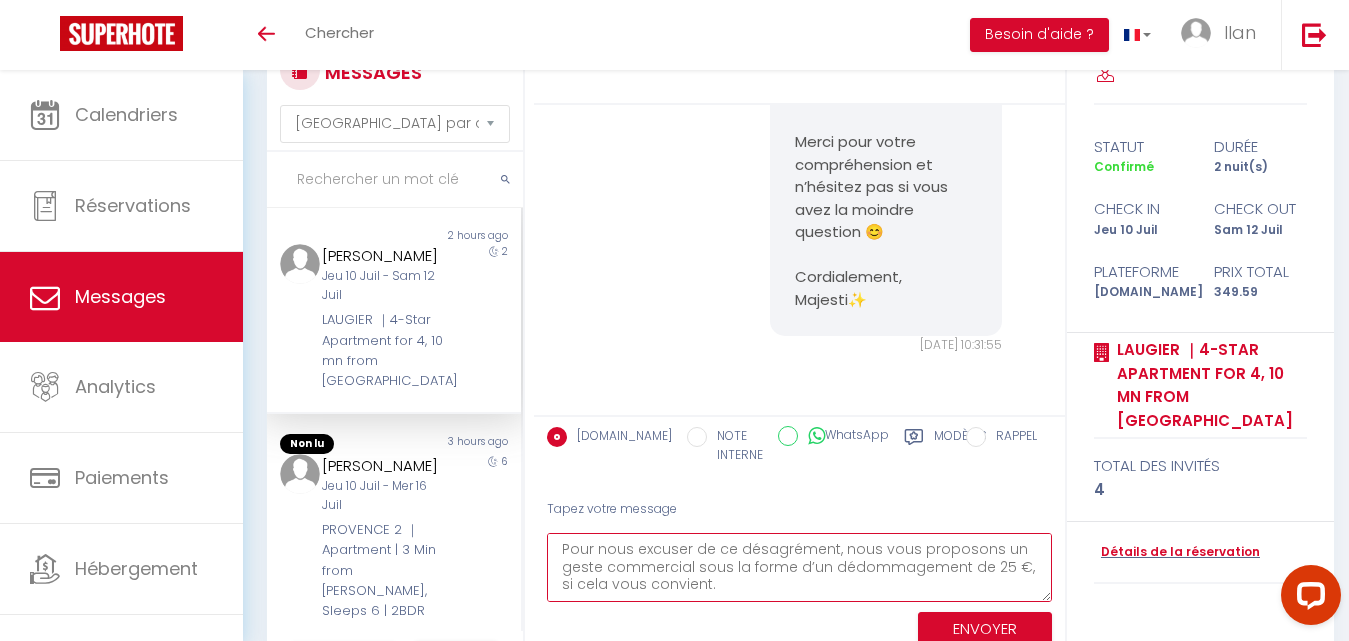 paste on "Cordialement,
Majesti✨" 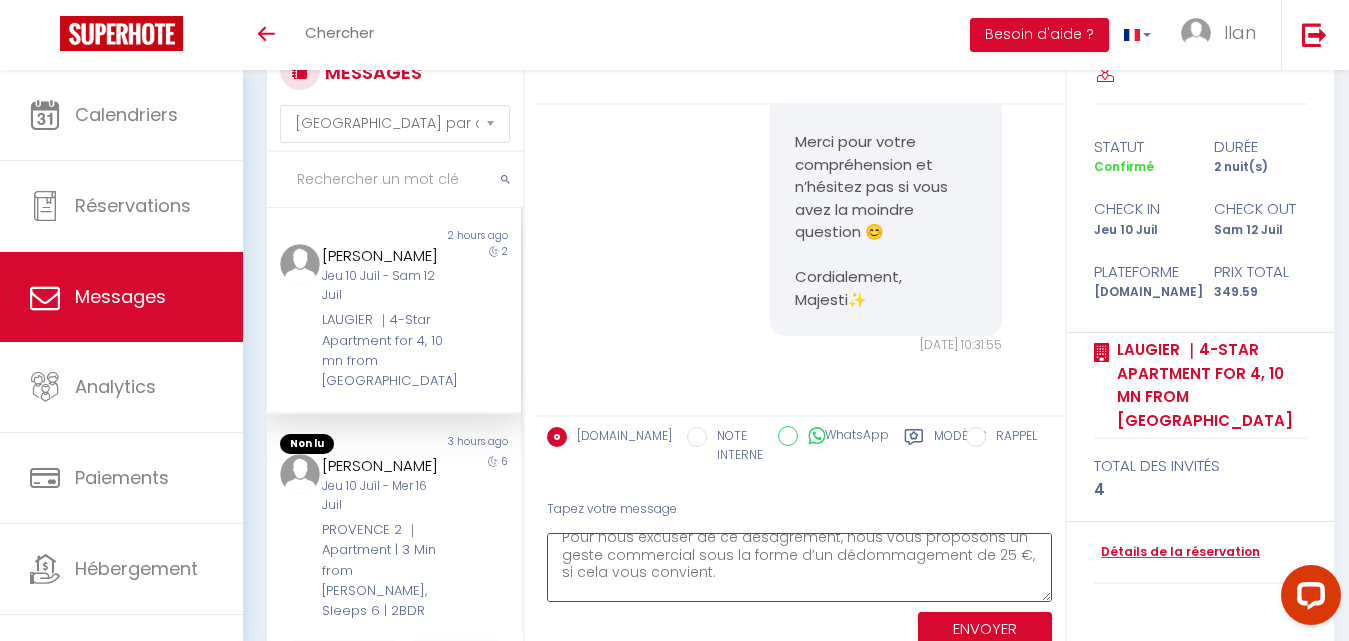 scroll, scrollTop: 134, scrollLeft: 0, axis: vertical 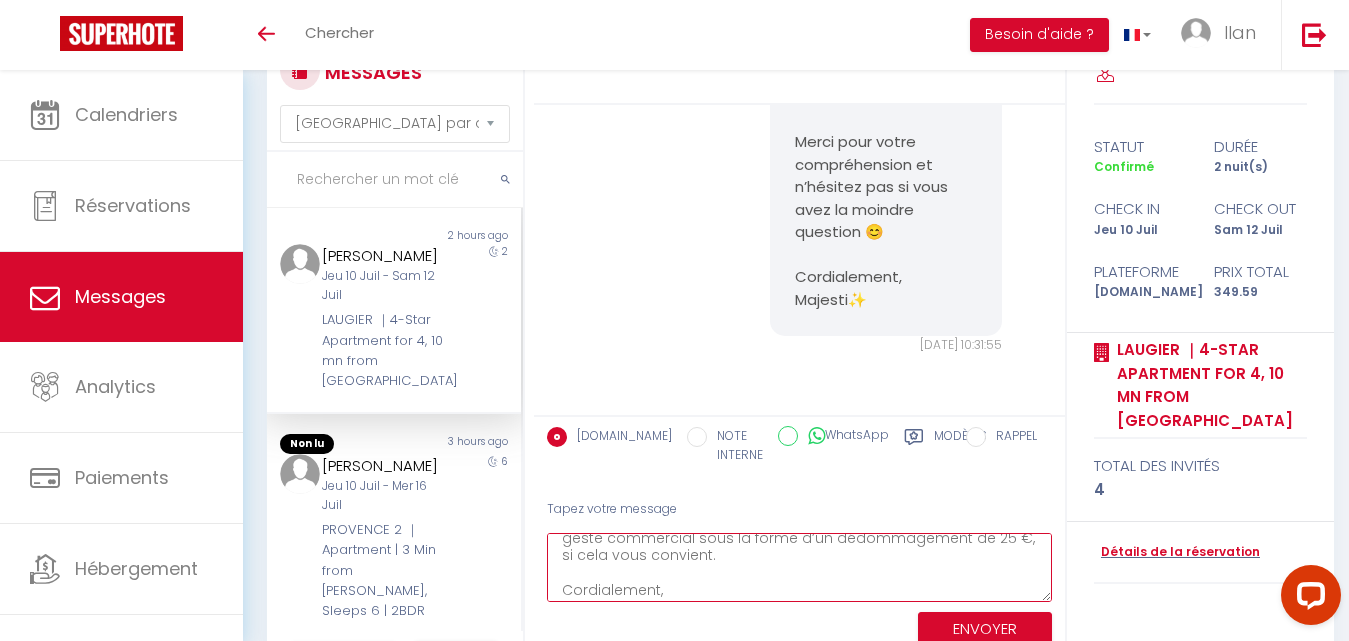 type on "Antonin,
Il y a effectivement une erreur dans l’annonce concernant l'heure de départ. Nous nous excusons sincèrement pour cette confusion.
Pour nous excuser de ce désagrément, nous vous proposons un geste commercial sous la forme d’un dédommagement de 25 €, si cela vous convient.
Cordialement,
Majesti✨" 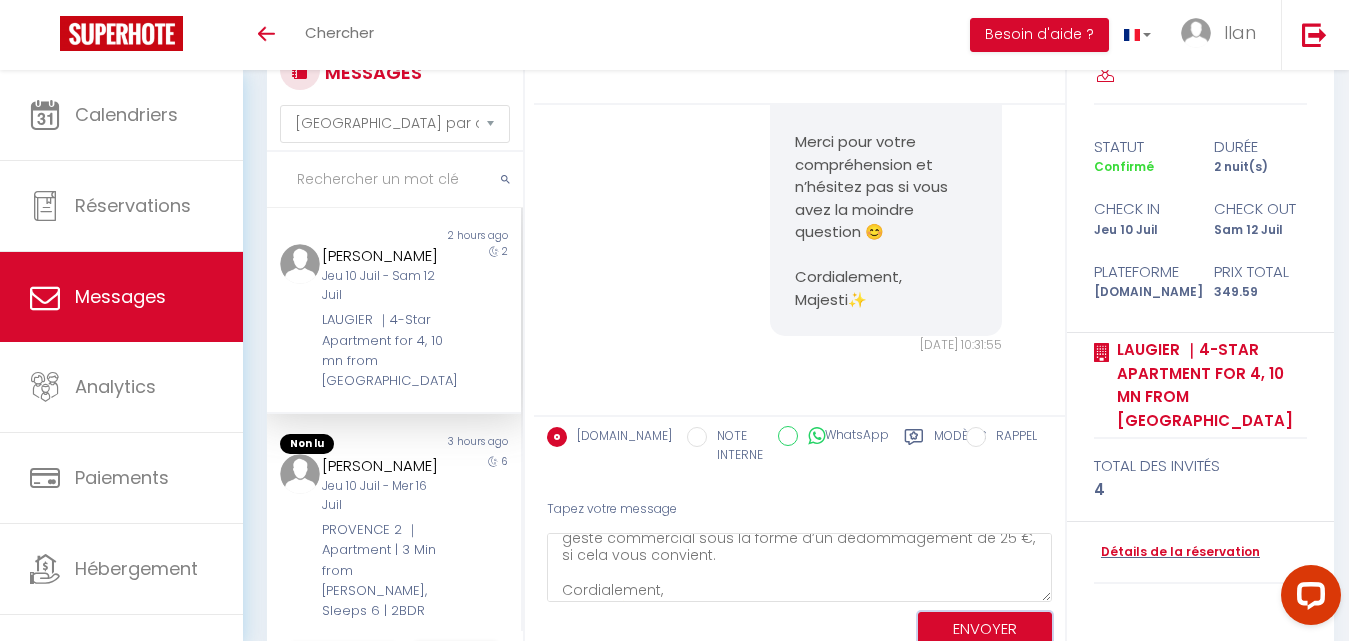click on "ENVOYER" at bounding box center (985, 629) 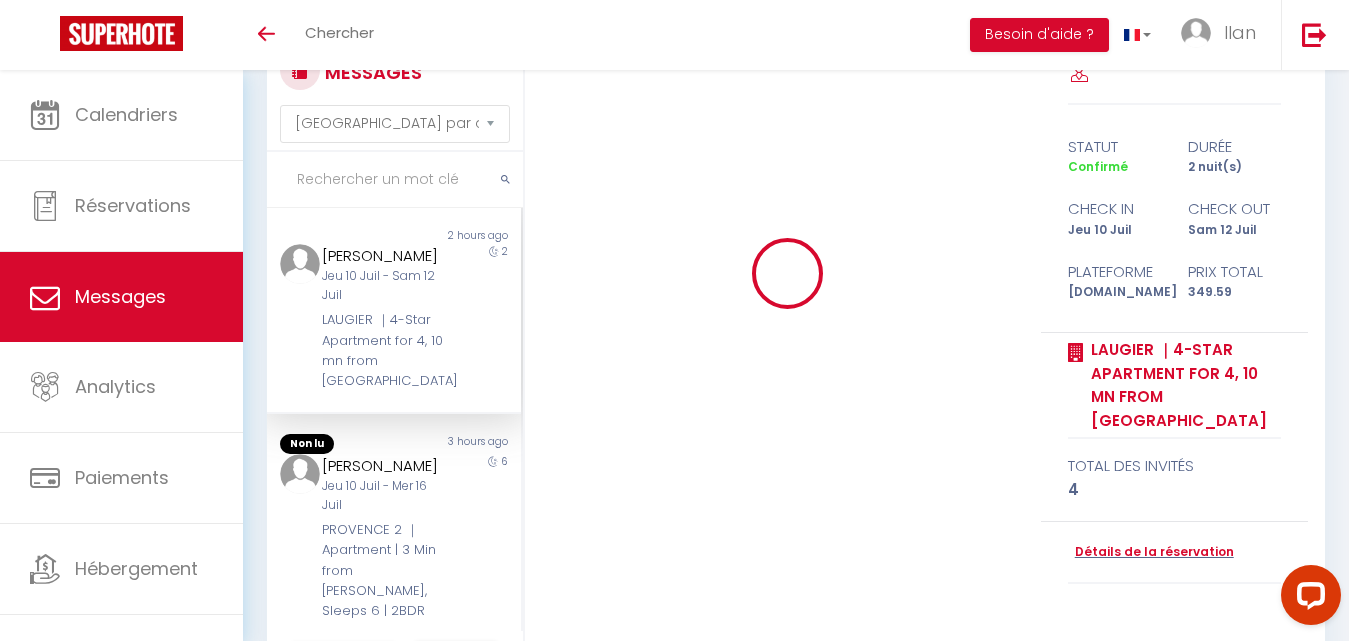 type 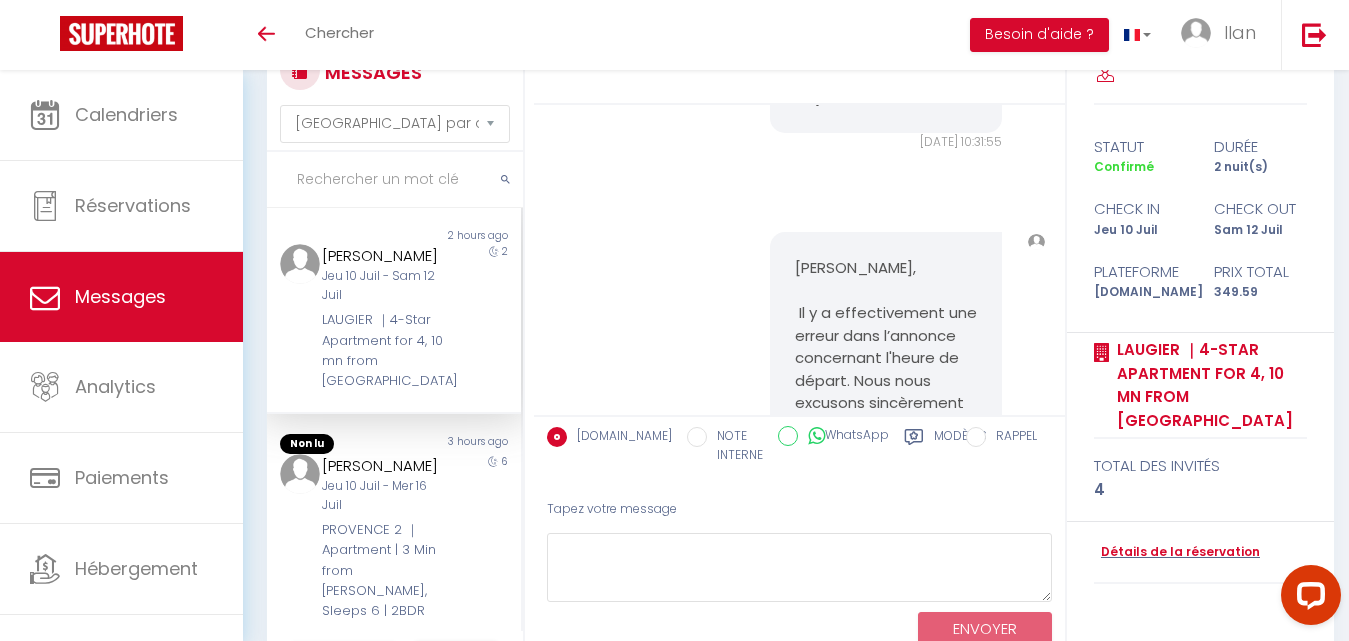 scroll, scrollTop: 0, scrollLeft: 0, axis: both 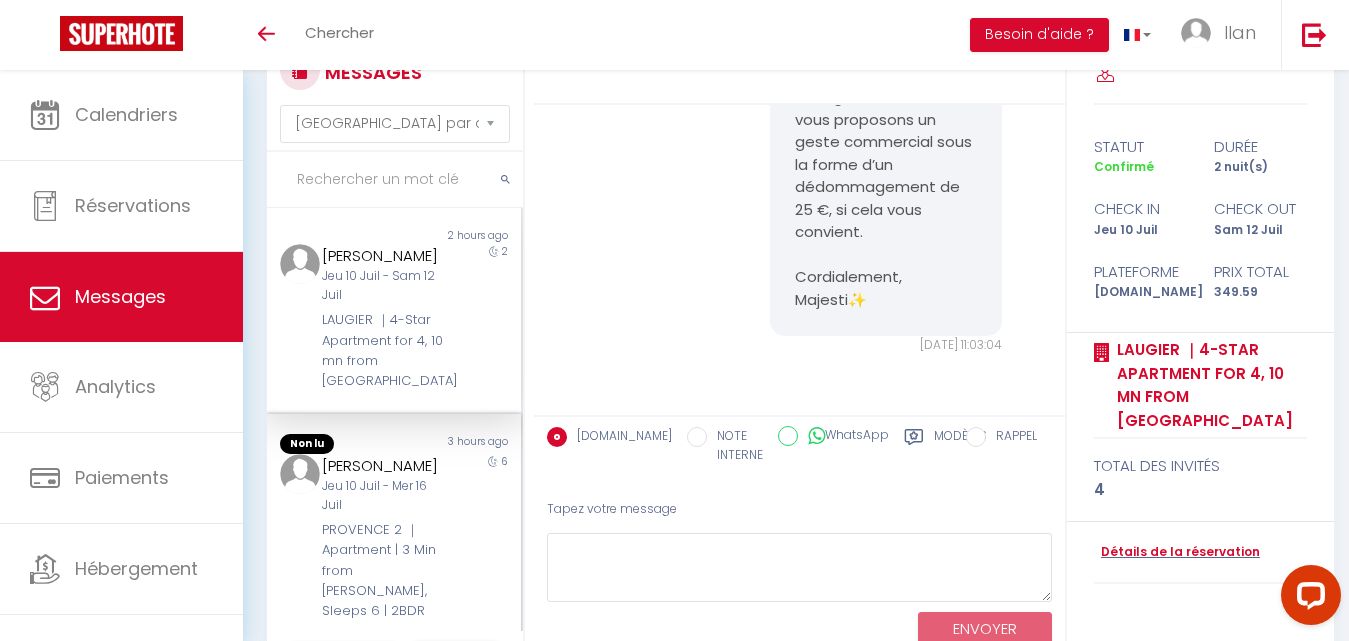 click on "Jeu 10 Juil - Mer 16 Juil" at bounding box center (383, 496) 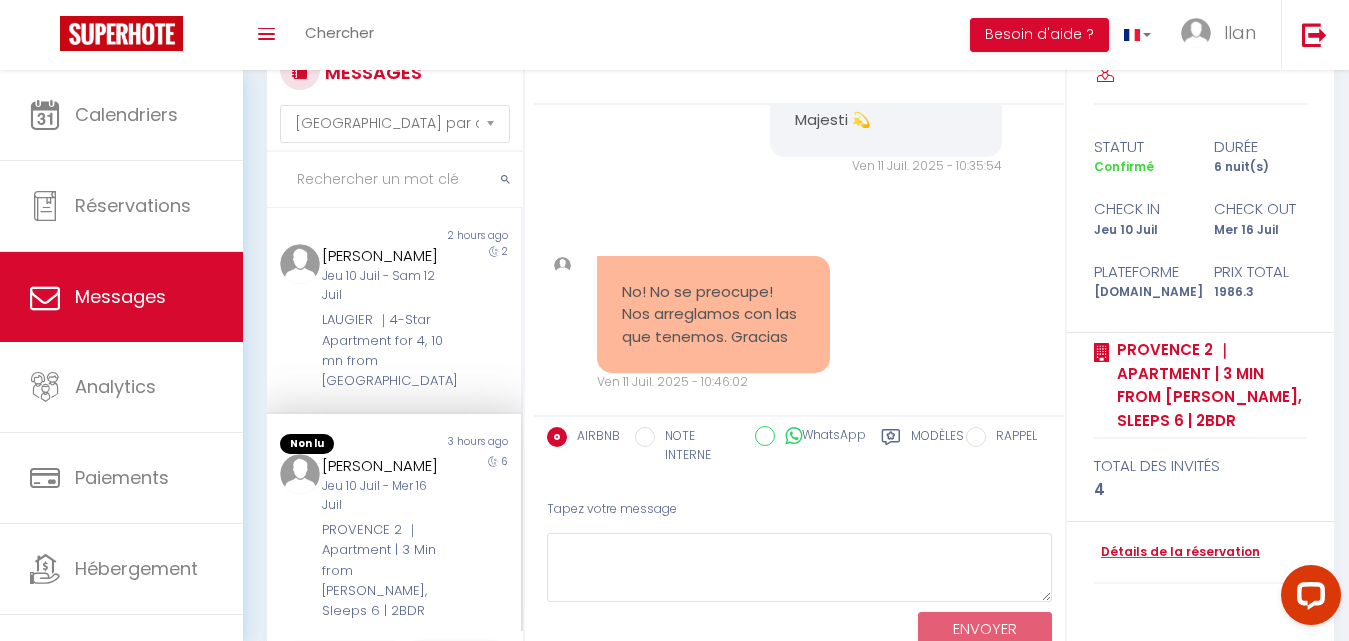 scroll, scrollTop: 16435, scrollLeft: 0, axis: vertical 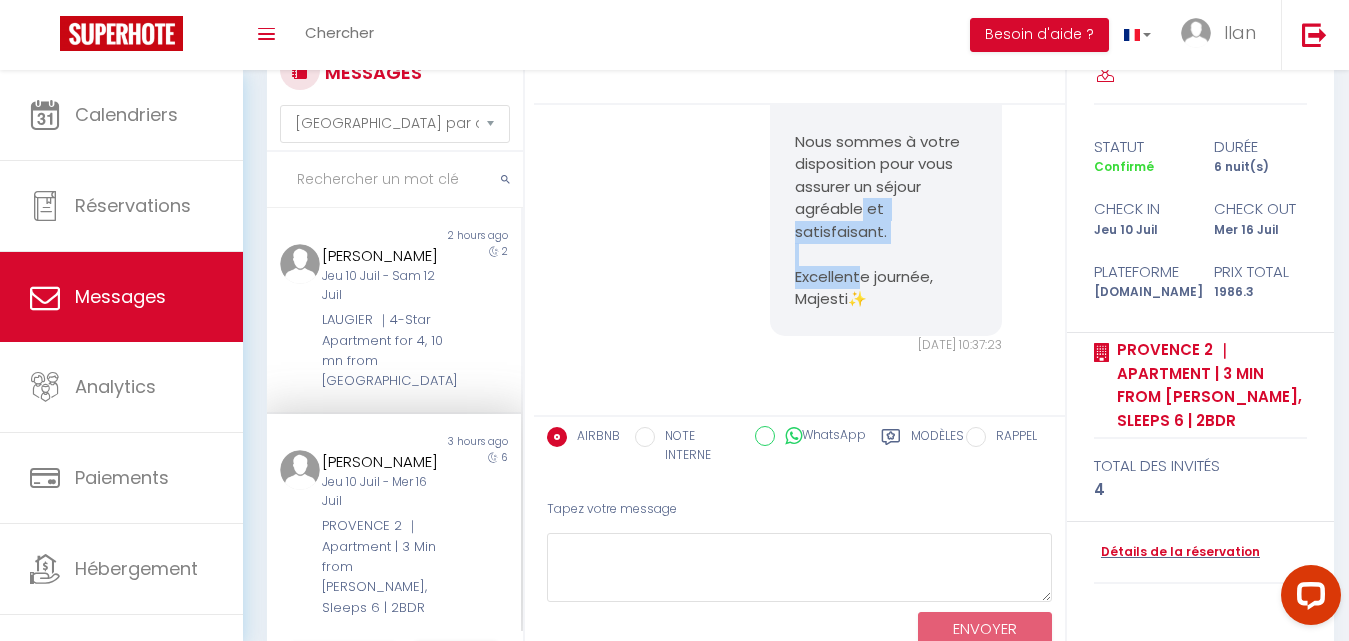 drag, startPoint x: 858, startPoint y: 296, endPoint x: 788, endPoint y: 281, distance: 71.5891 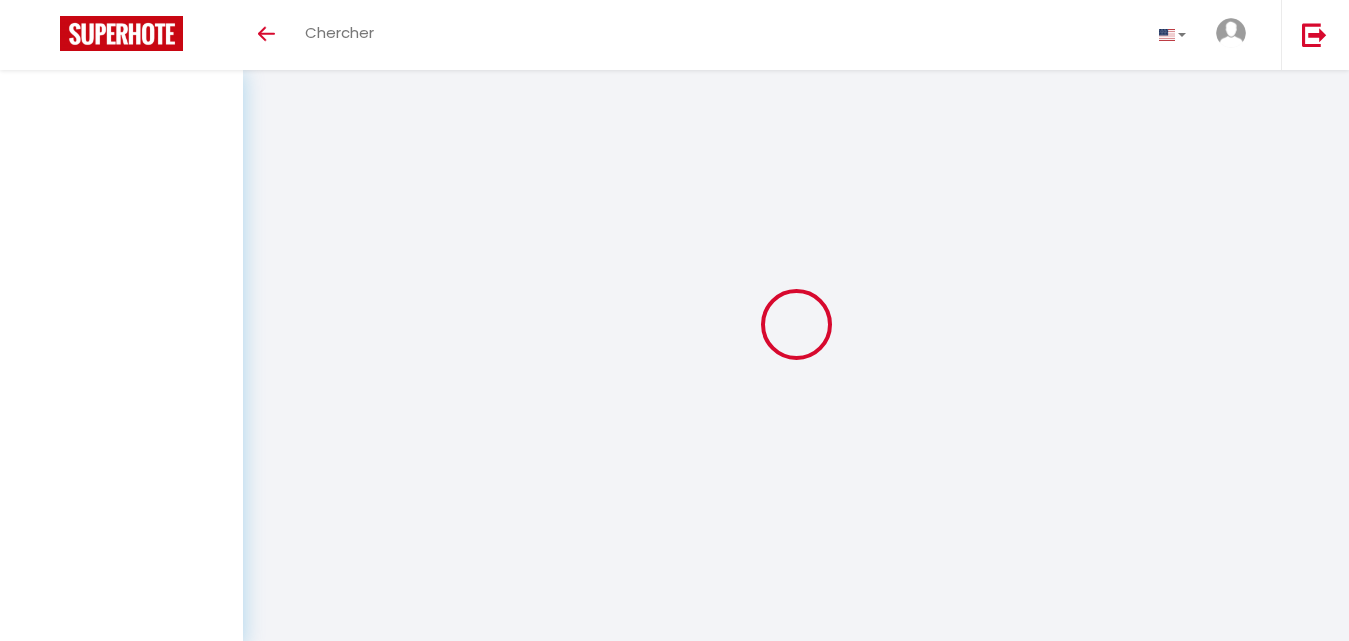 select on "message" 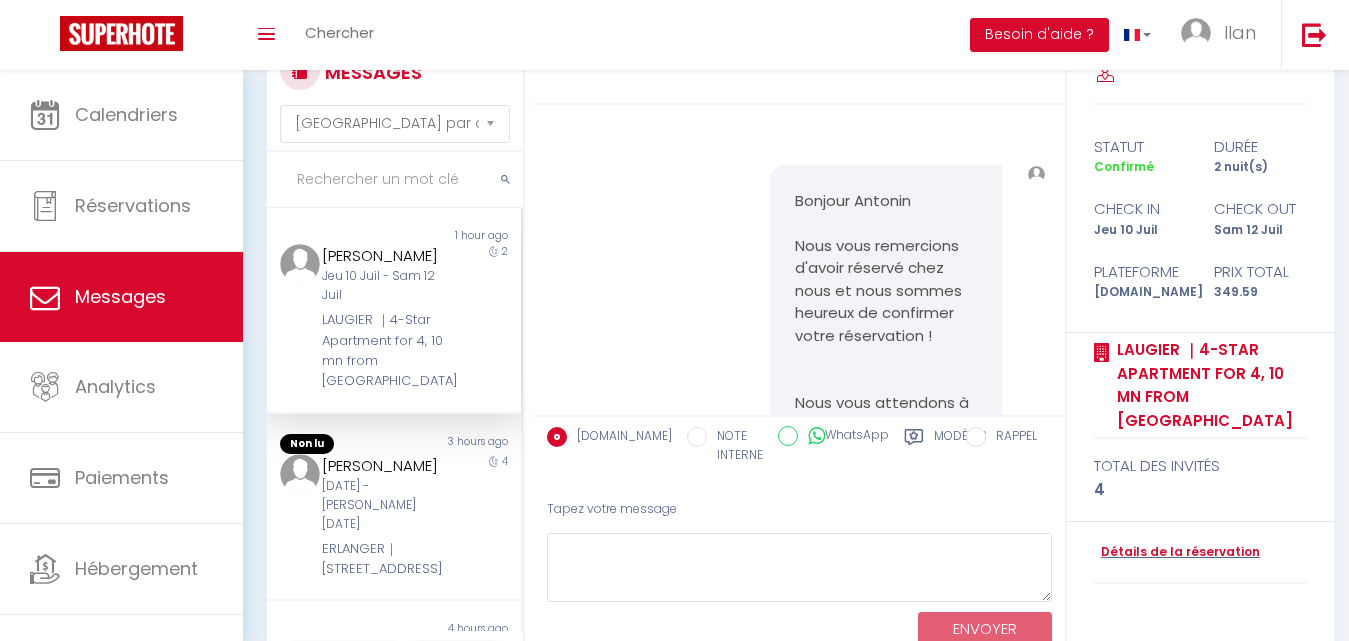 scroll, scrollTop: 15073, scrollLeft: 0, axis: vertical 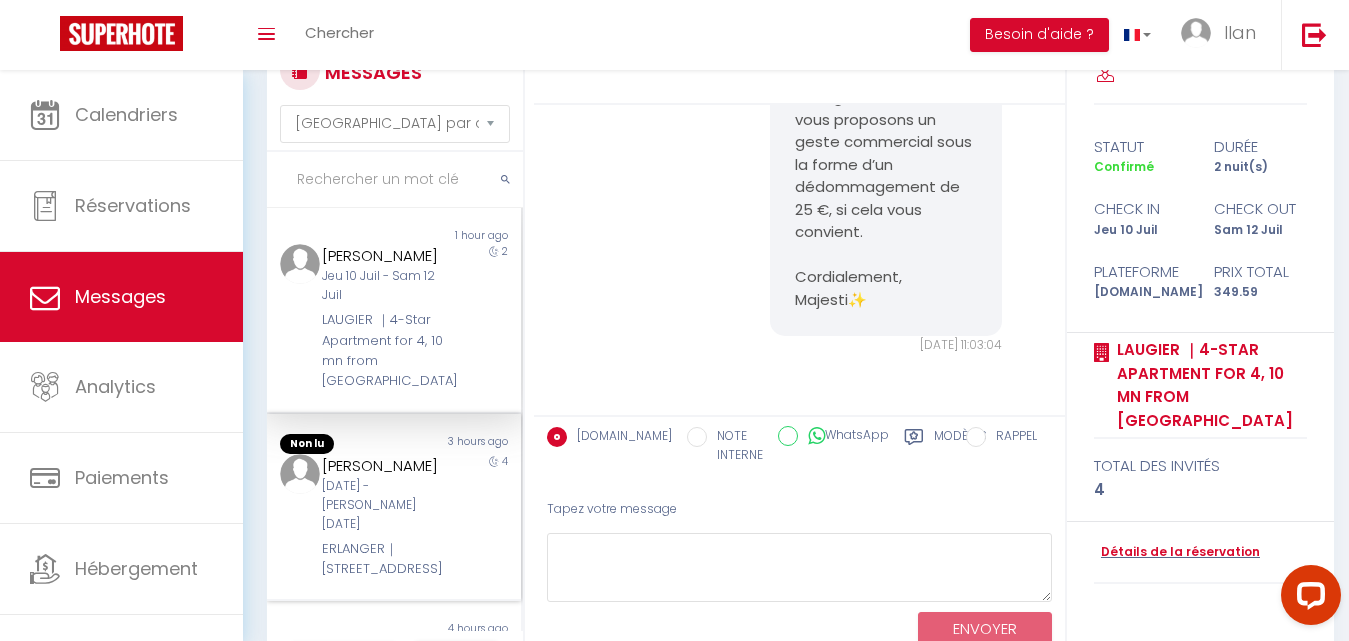 click on "[DATE] - [PERSON_NAME][DATE]" at bounding box center (383, 505) 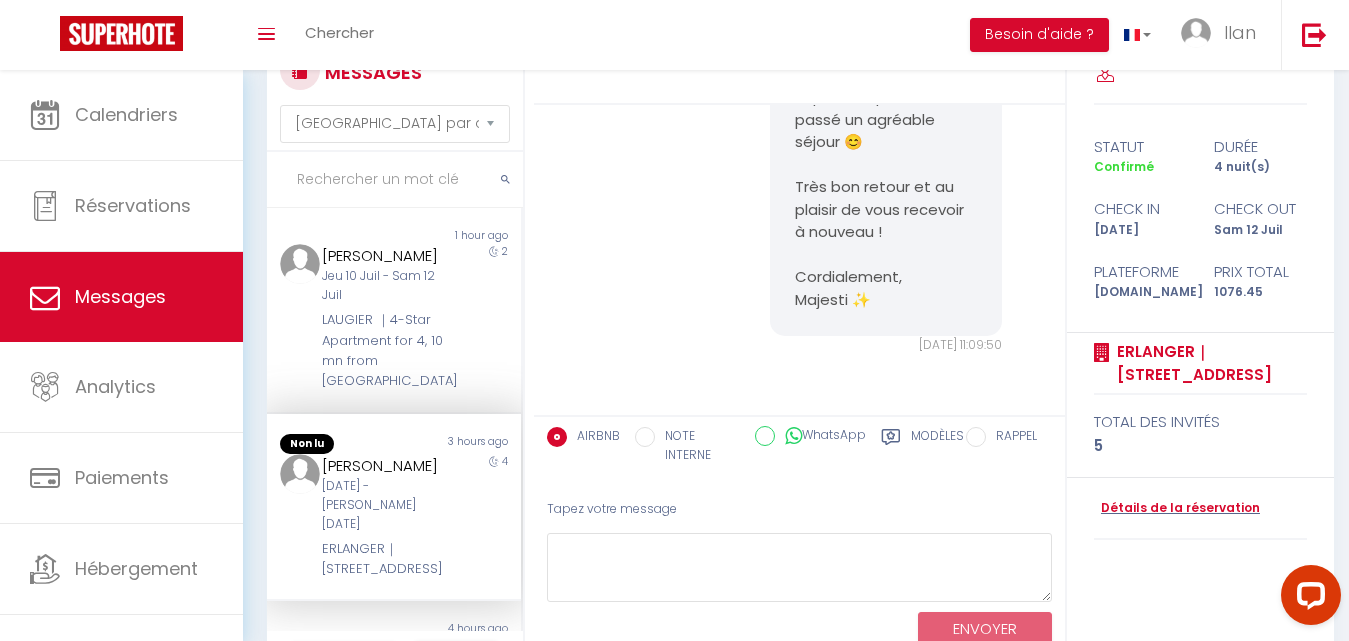 scroll, scrollTop: 14030, scrollLeft: 0, axis: vertical 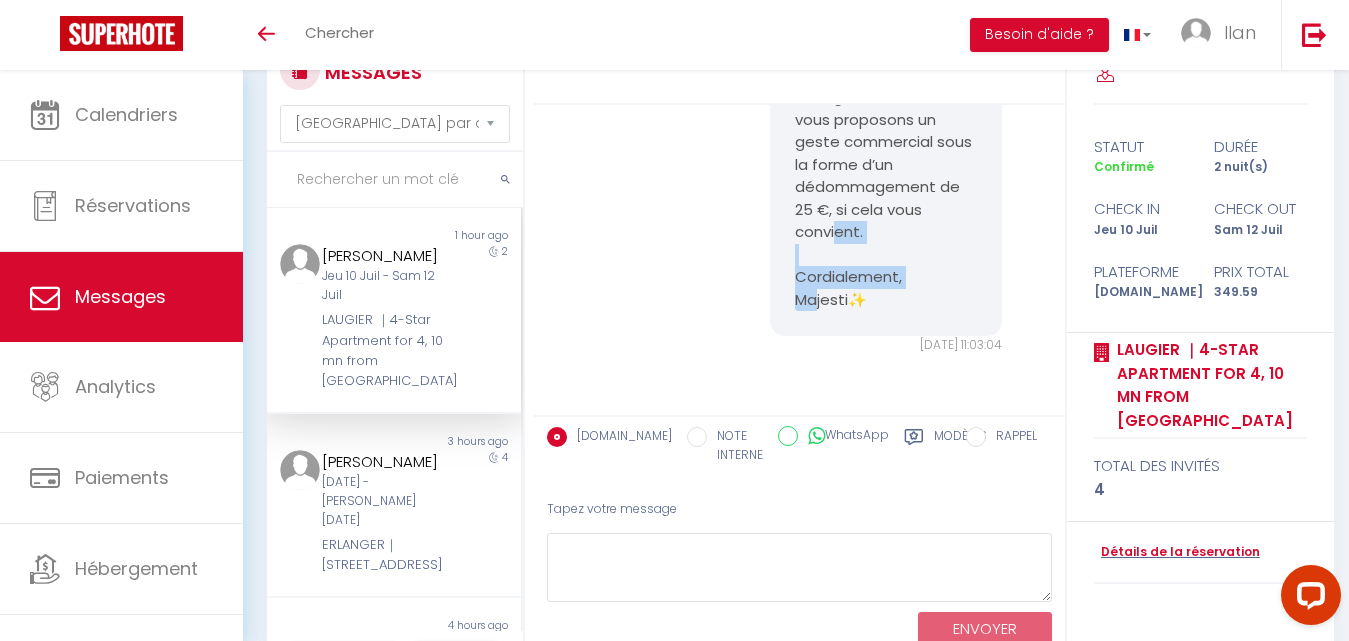 drag, startPoint x: 876, startPoint y: 319, endPoint x: 775, endPoint y: 278, distance: 109.004585 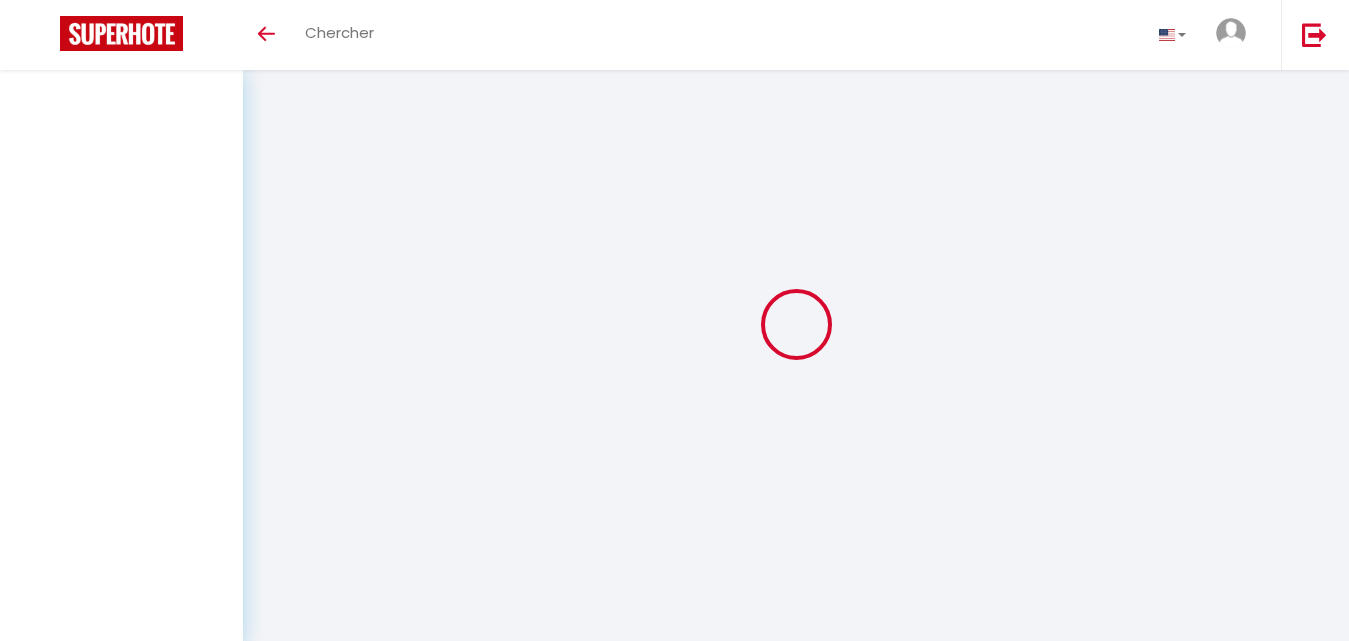 select on "message" 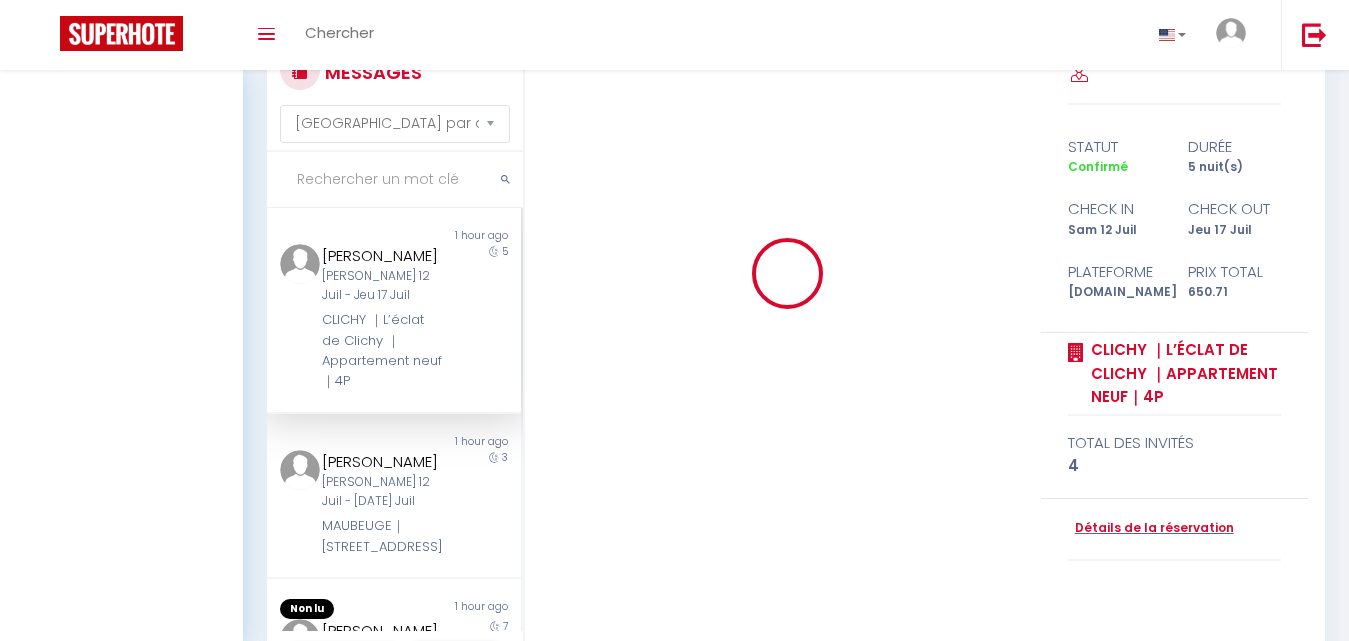scroll, scrollTop: 70, scrollLeft: 0, axis: vertical 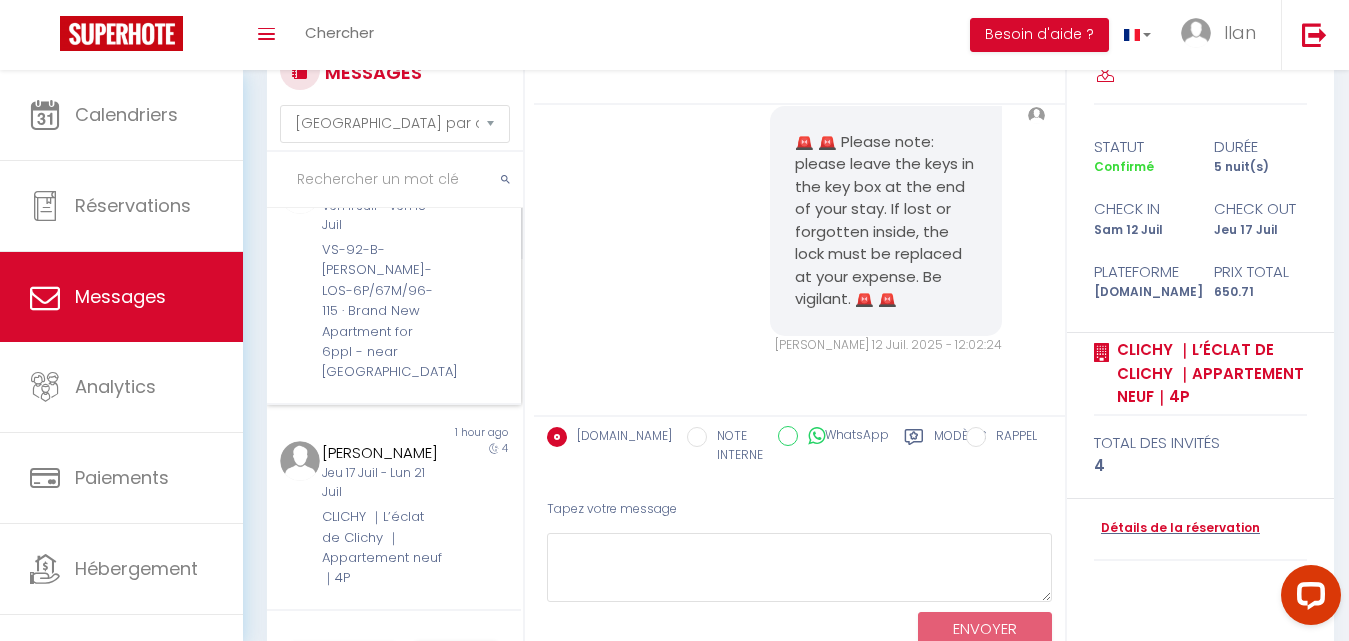 click on "[PERSON_NAME]" at bounding box center (383, 186) 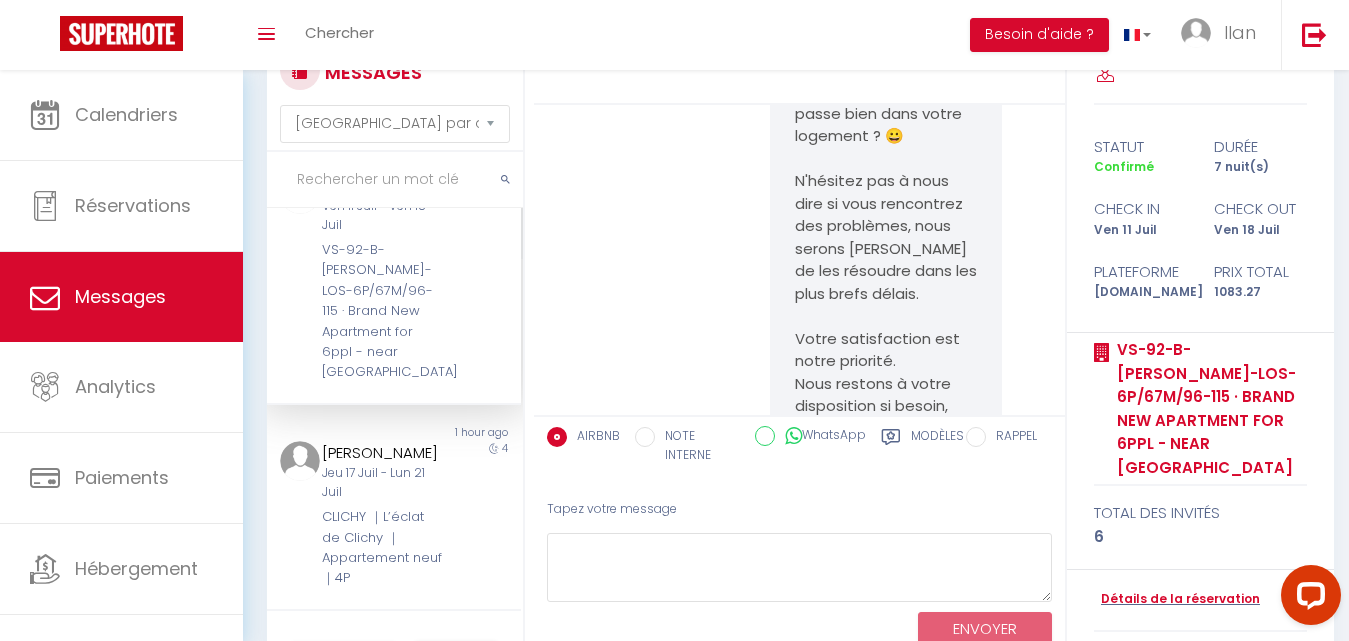 scroll, scrollTop: 7342, scrollLeft: 0, axis: vertical 